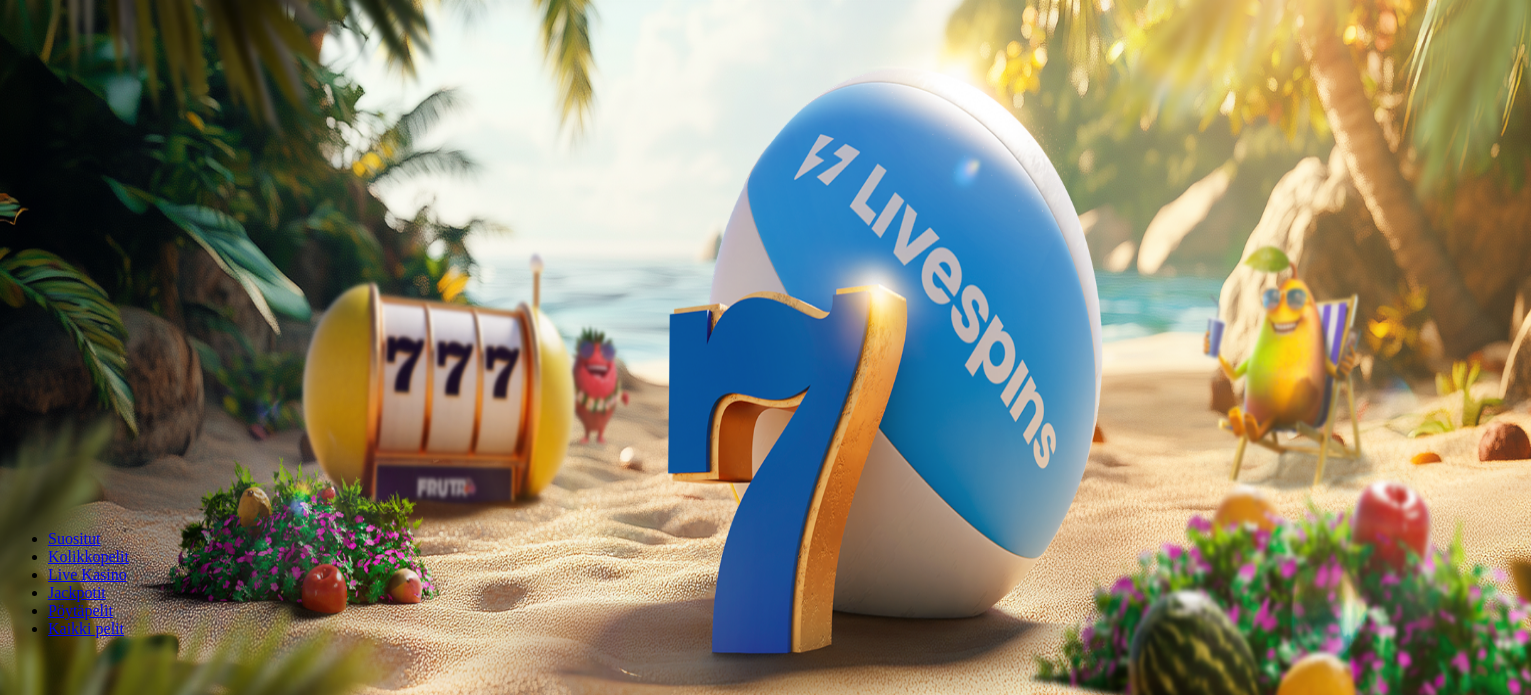 scroll, scrollTop: 0, scrollLeft: 0, axis: both 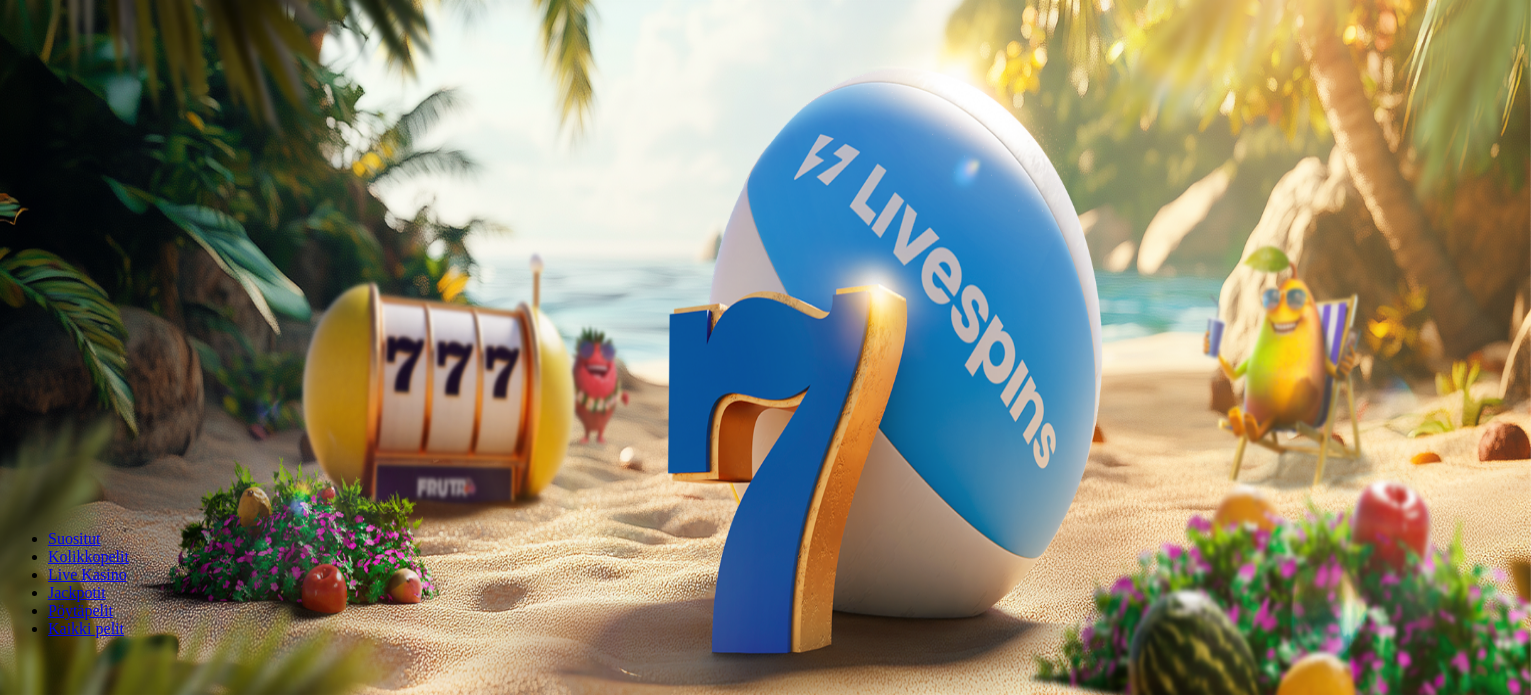 click on "Ymmärrän" at bounding box center (151, 4635) 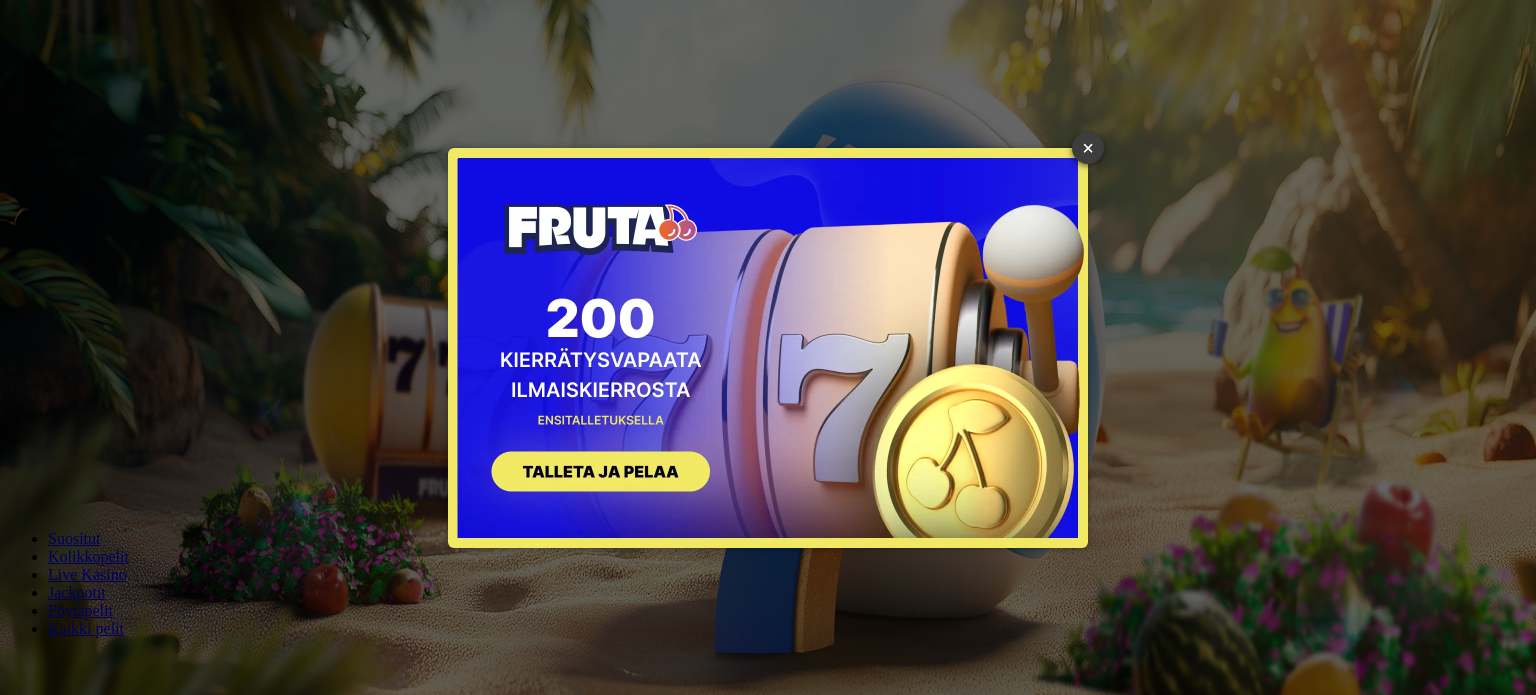 click on "×" at bounding box center (1088, 148) 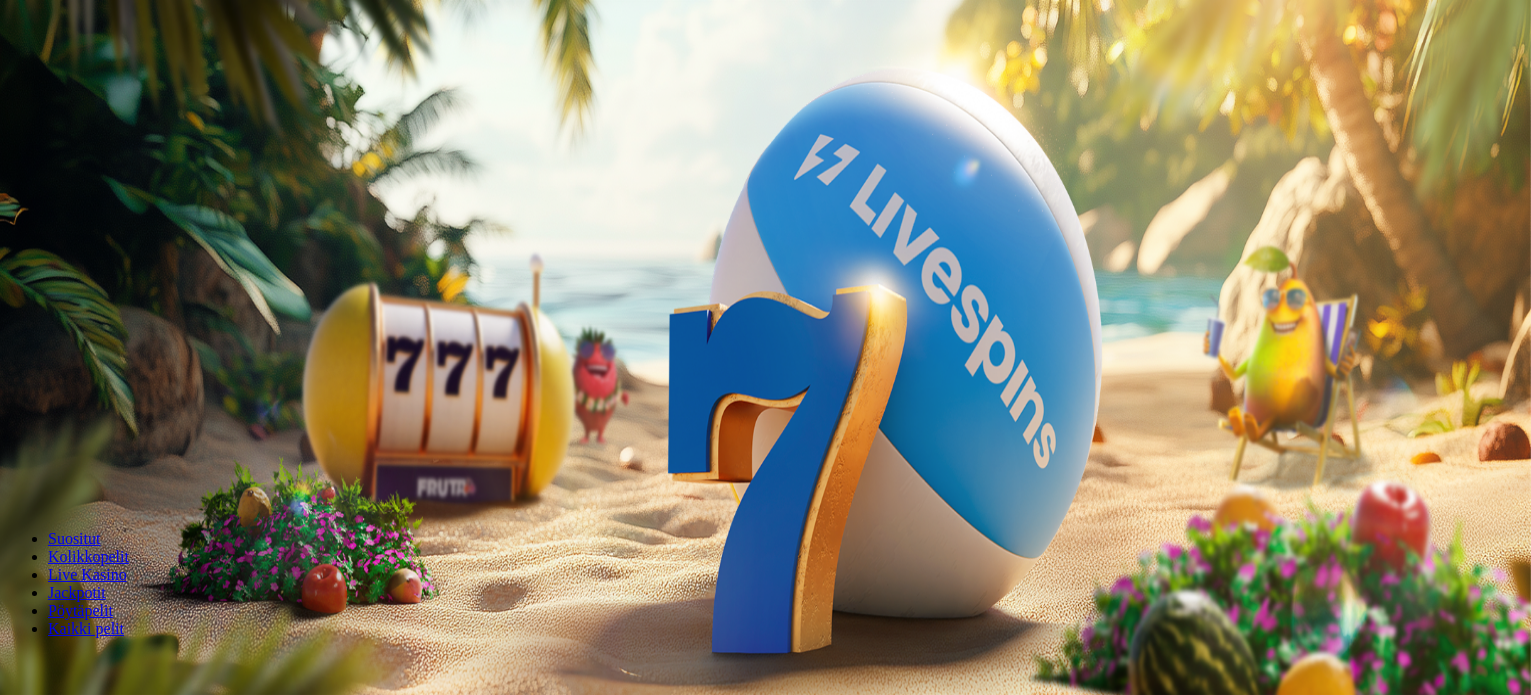 click at bounding box center (79, 665) 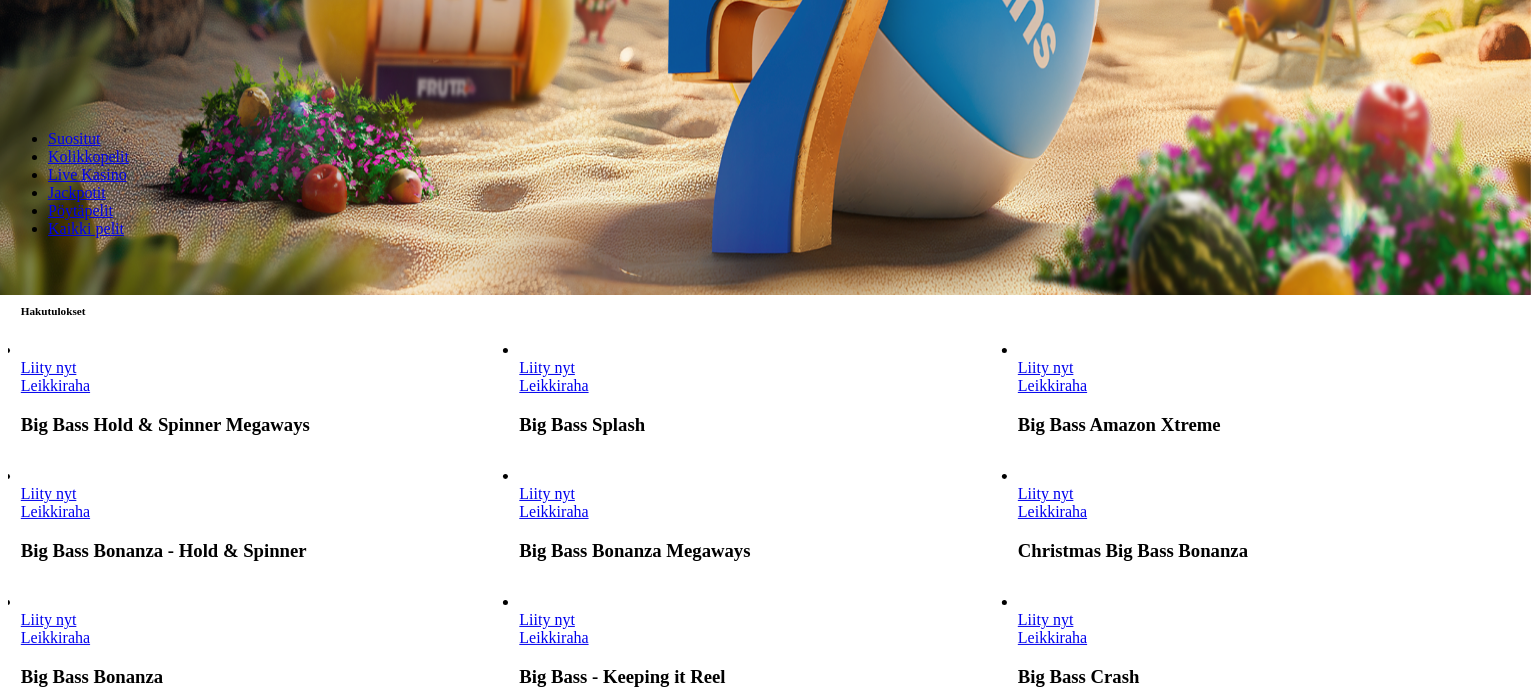 scroll, scrollTop: 440, scrollLeft: 0, axis: vertical 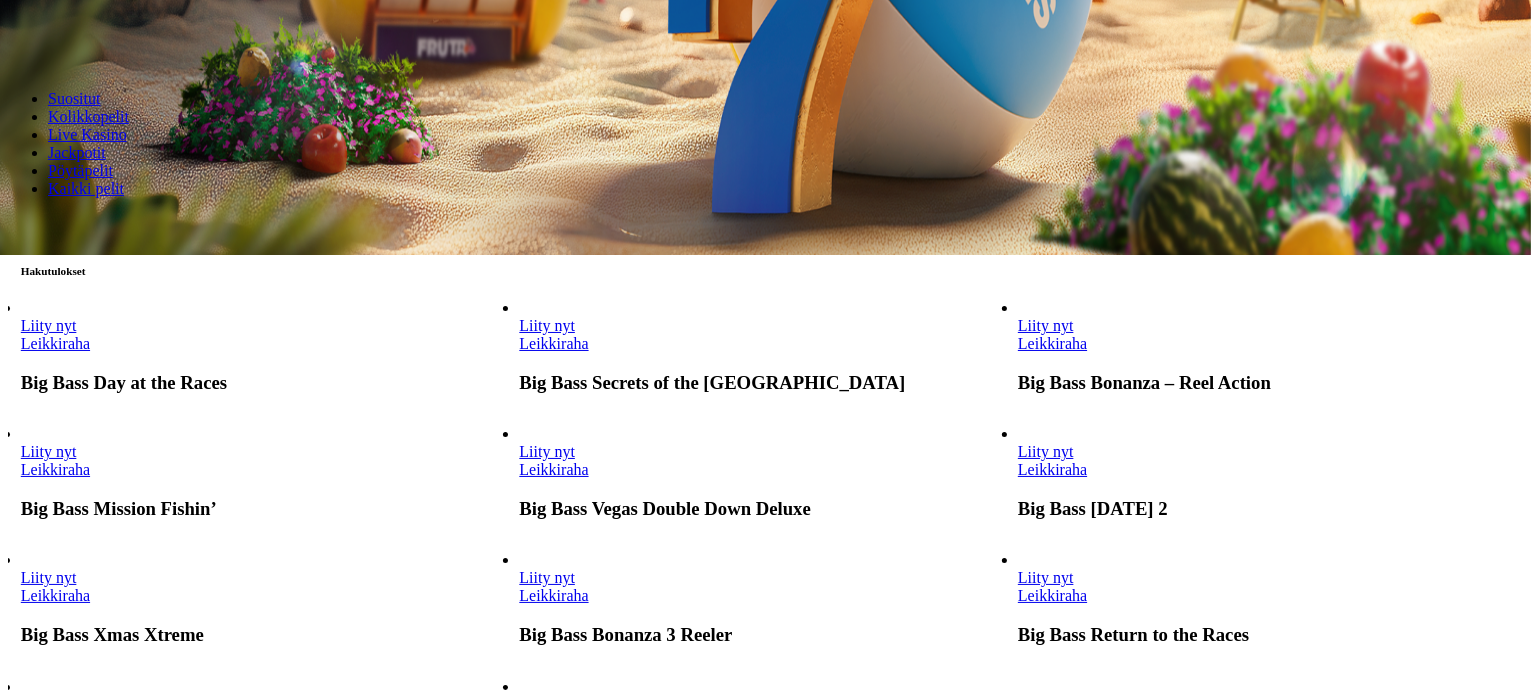 click at bounding box center [765, 347] 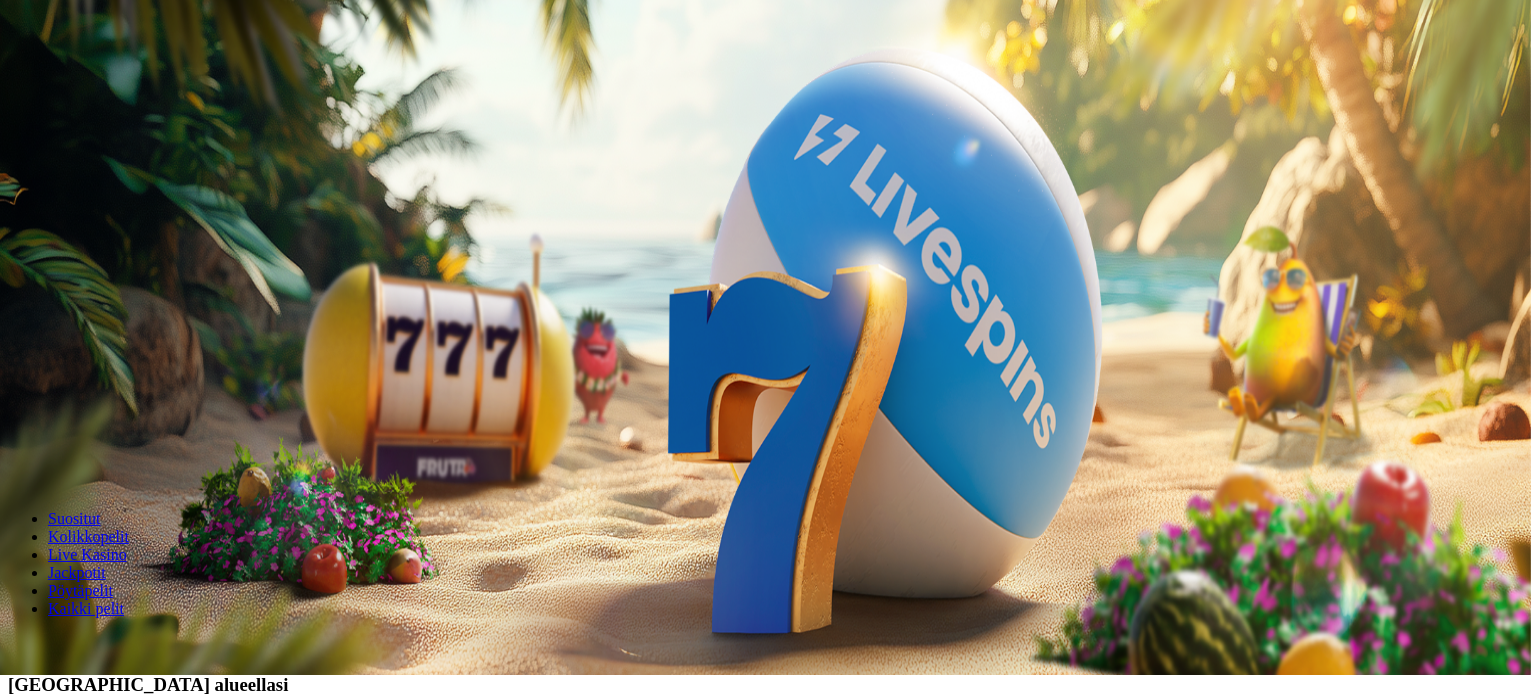 scroll, scrollTop: 0, scrollLeft: 0, axis: both 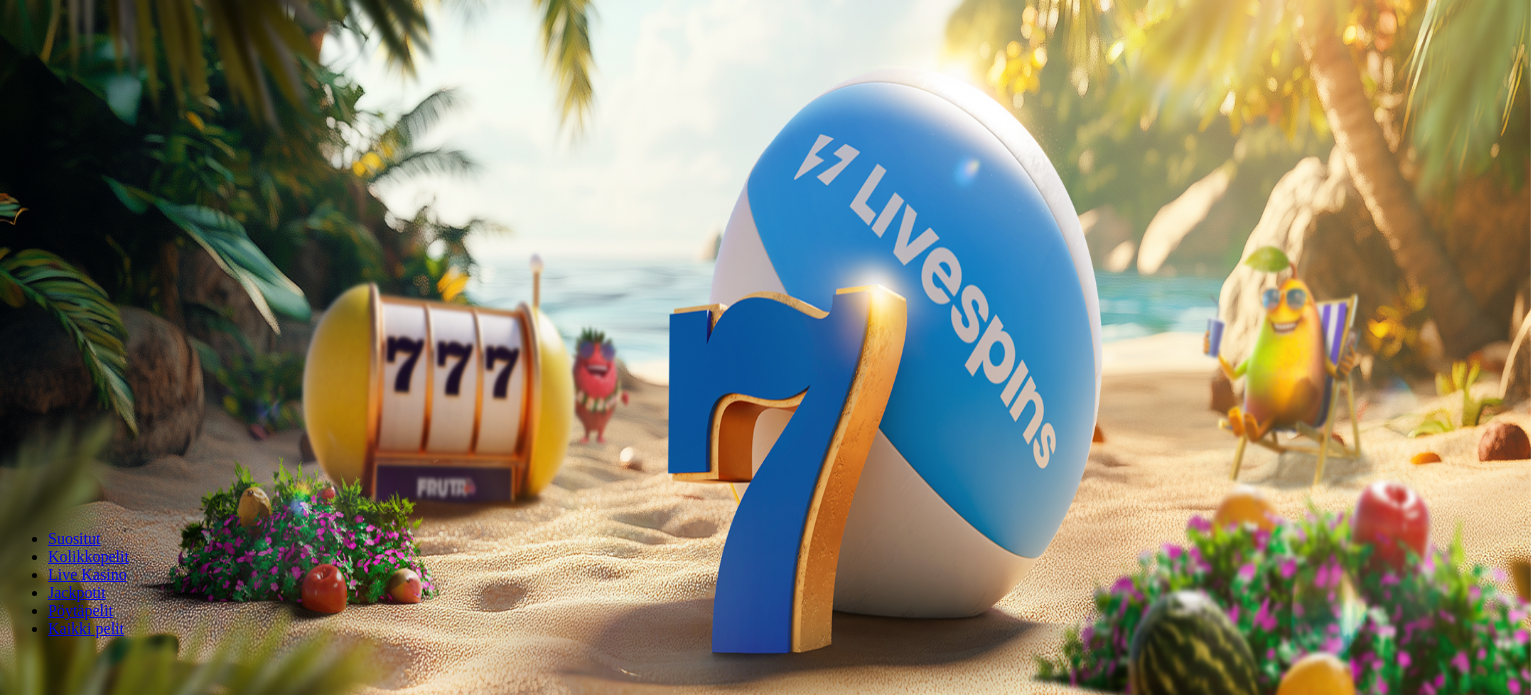 click on "***" at bounding box center [79, 429] 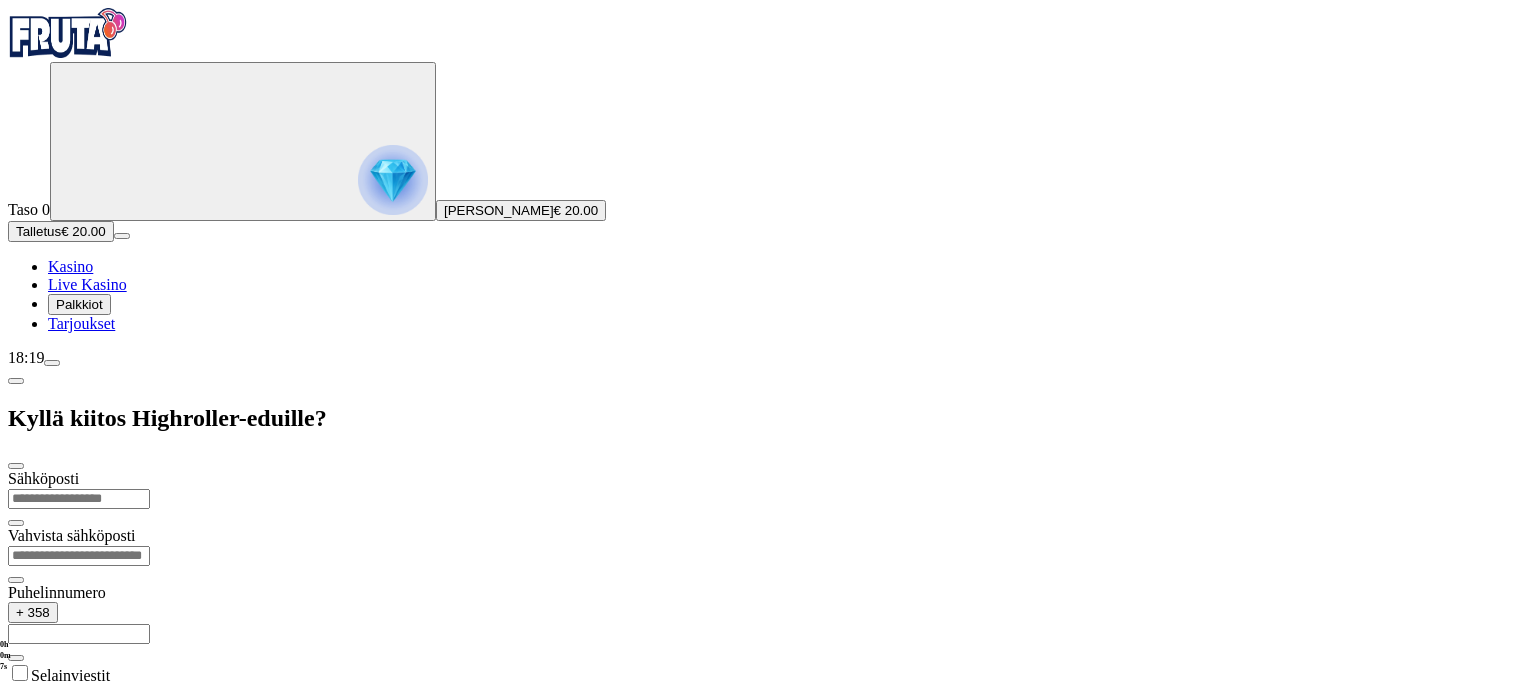 type on "**********" 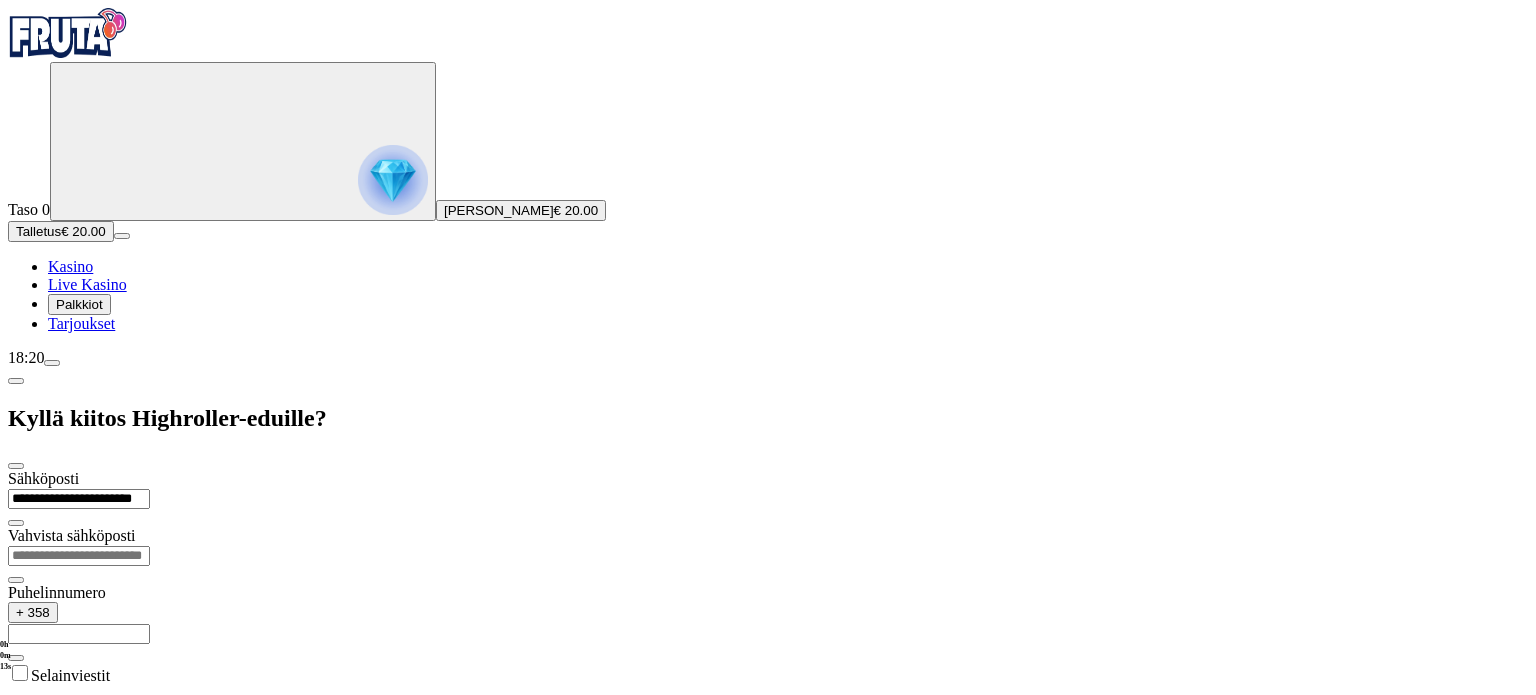 click at bounding box center (79, 556) 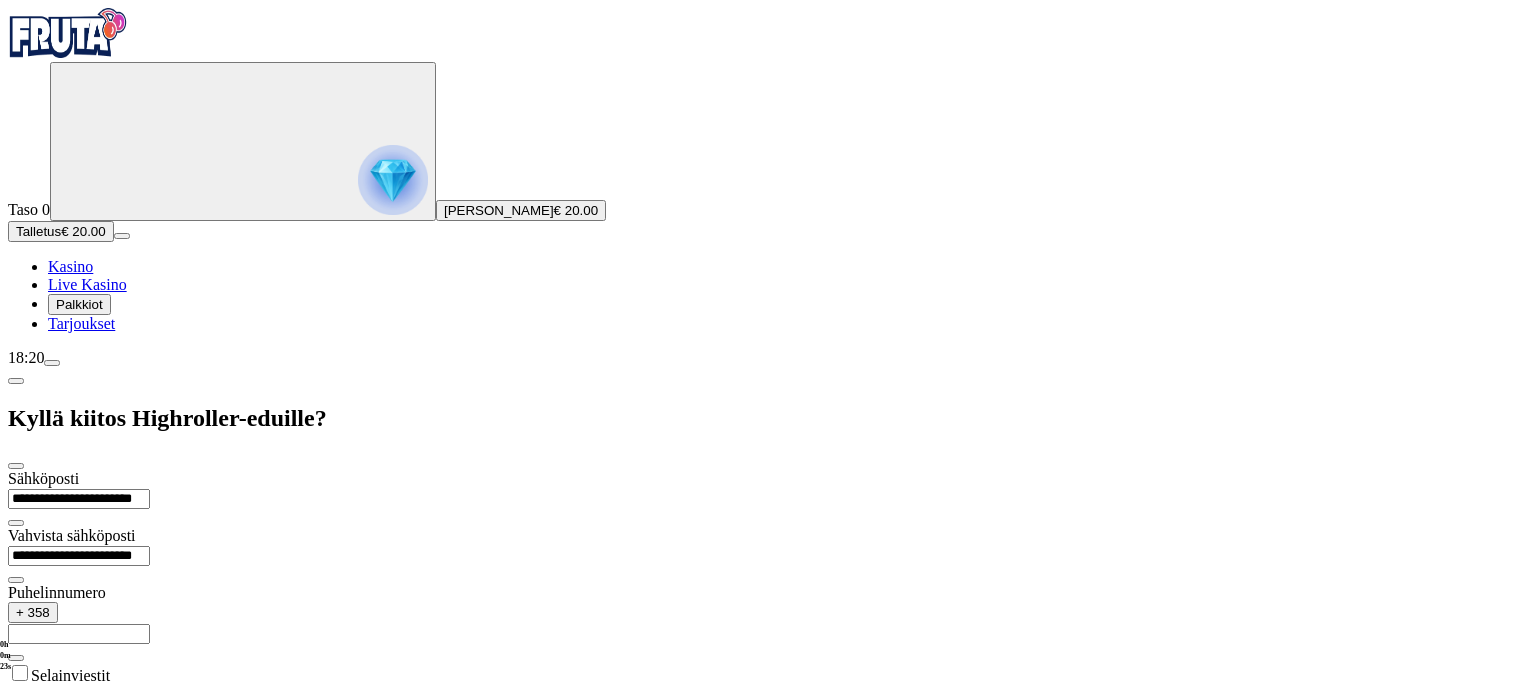 type on "**********" 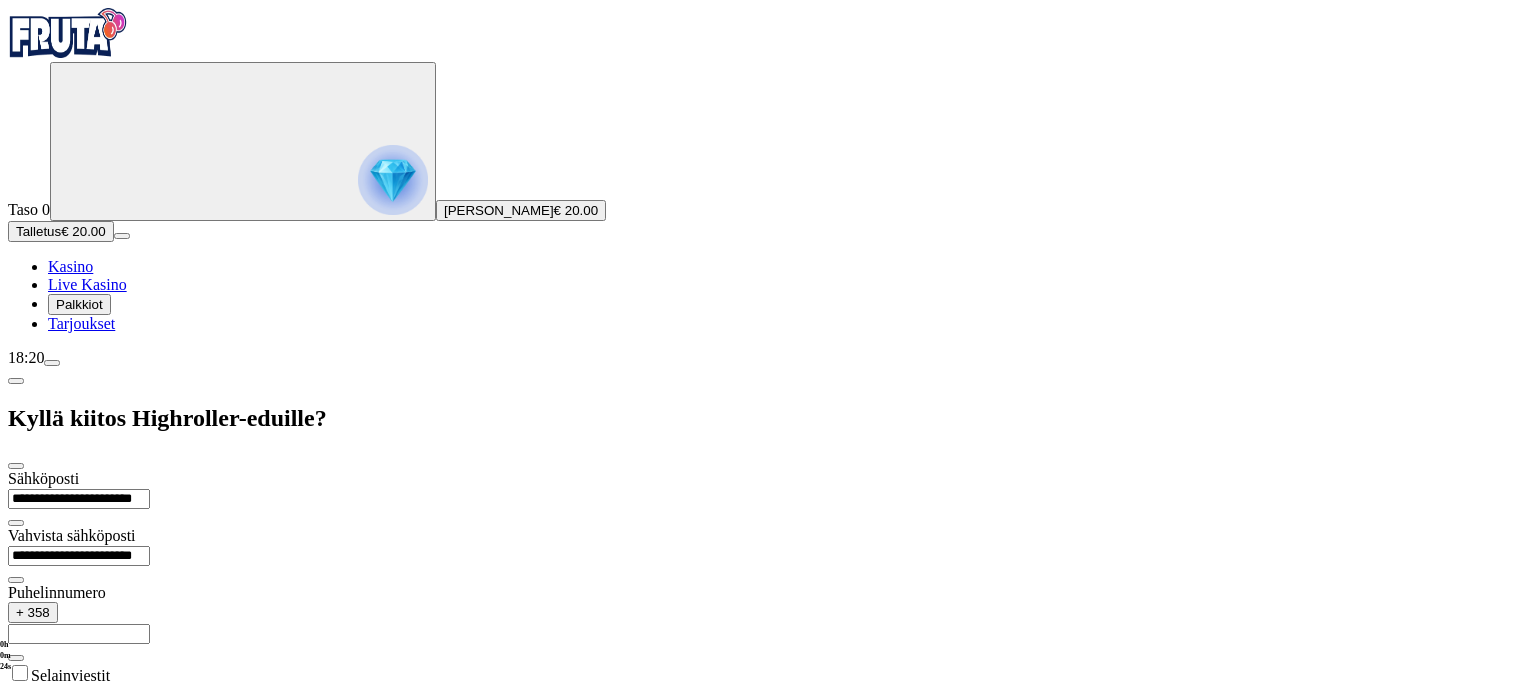 click at bounding box center [79, 634] 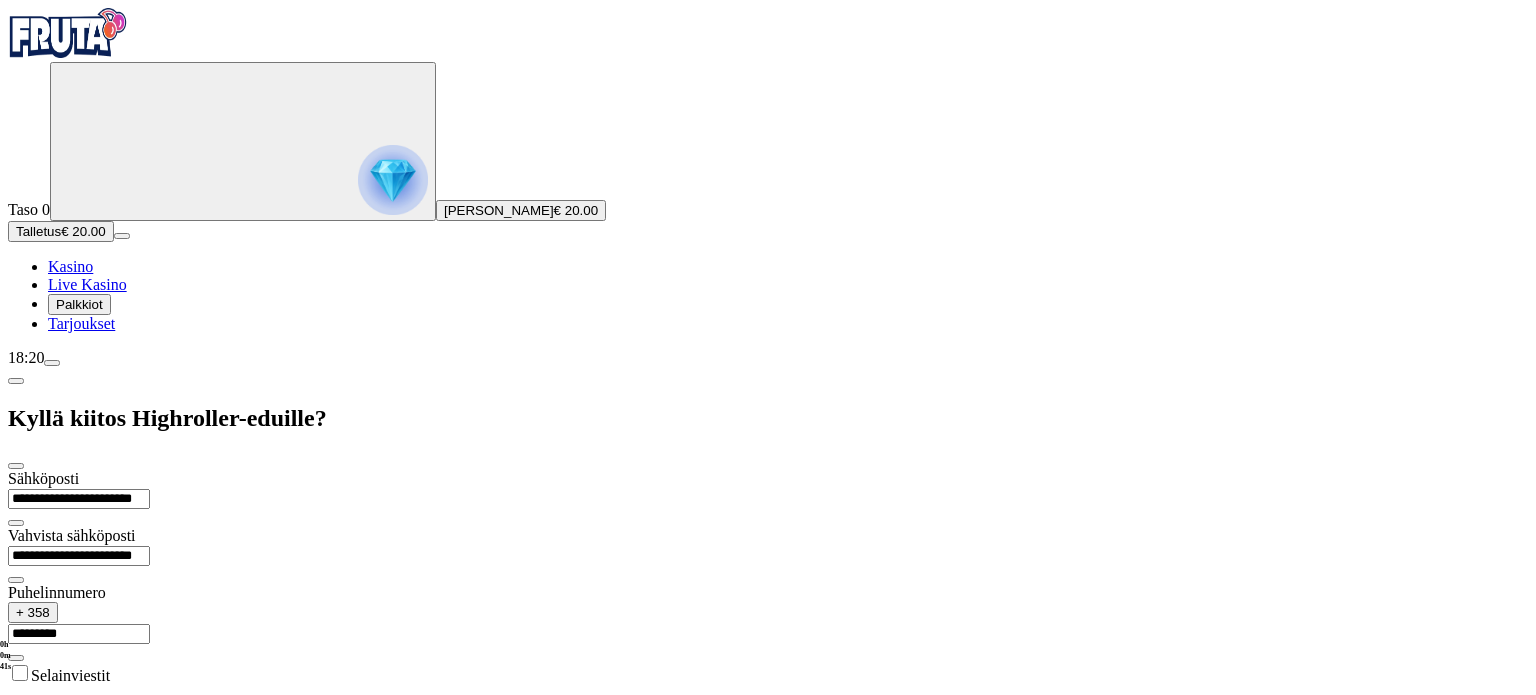 type on "*********" 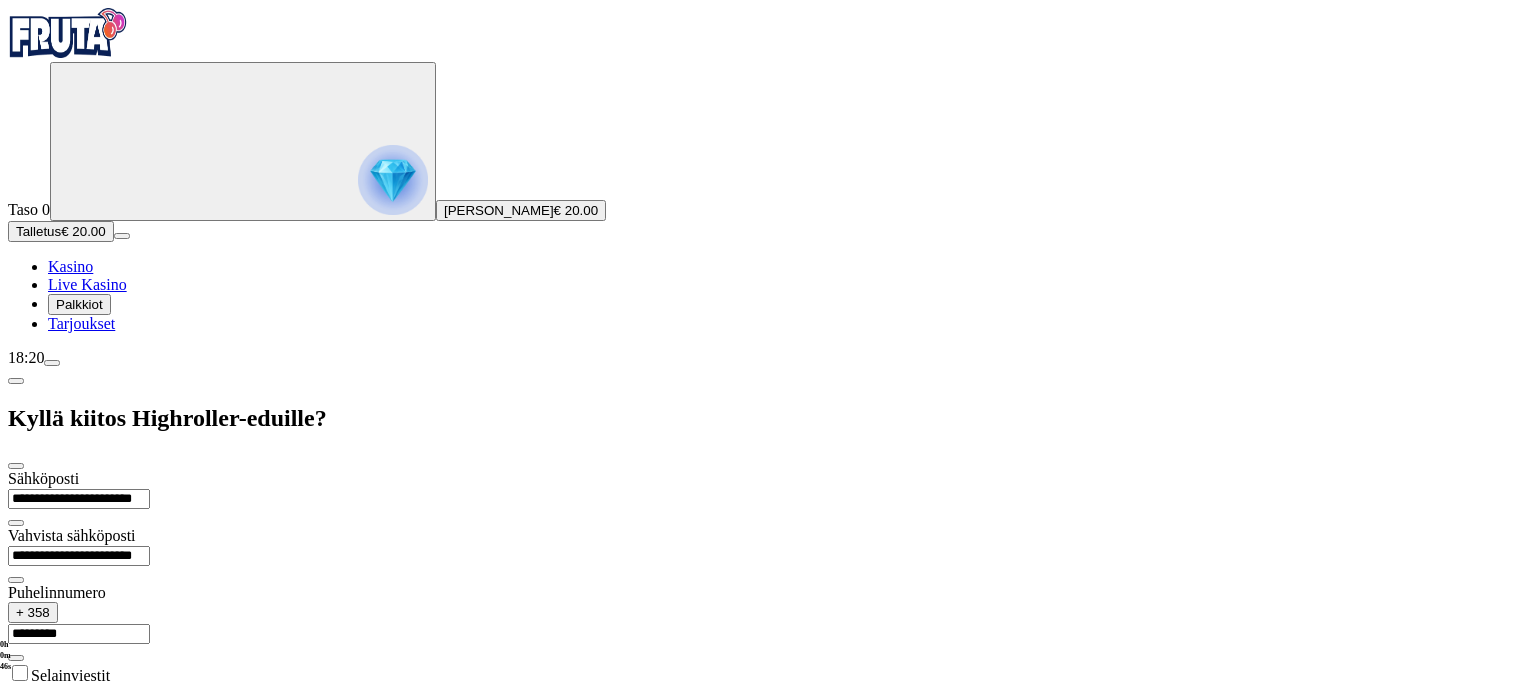 click on "Jatka" at bounding box center (32, 807) 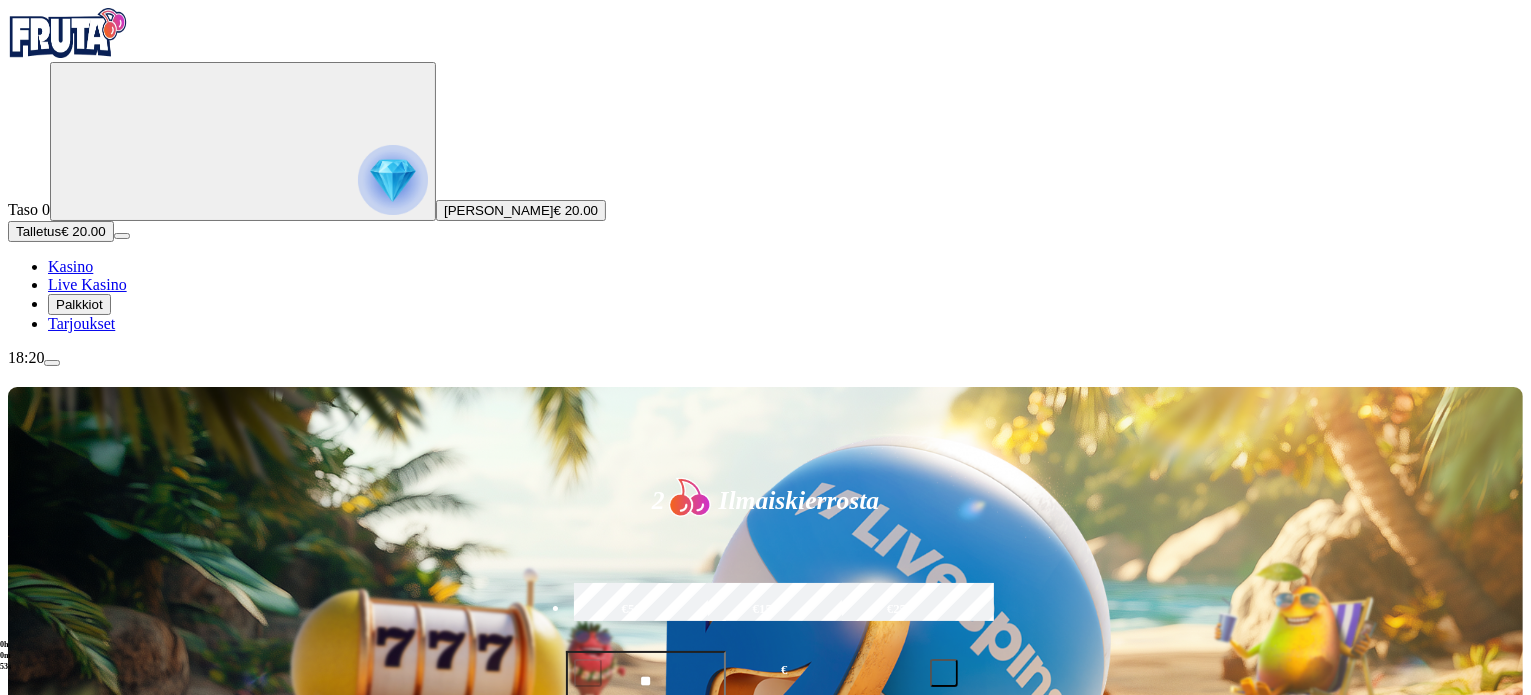 click on "Myöhemmin" at bounding box center [178, 17648] 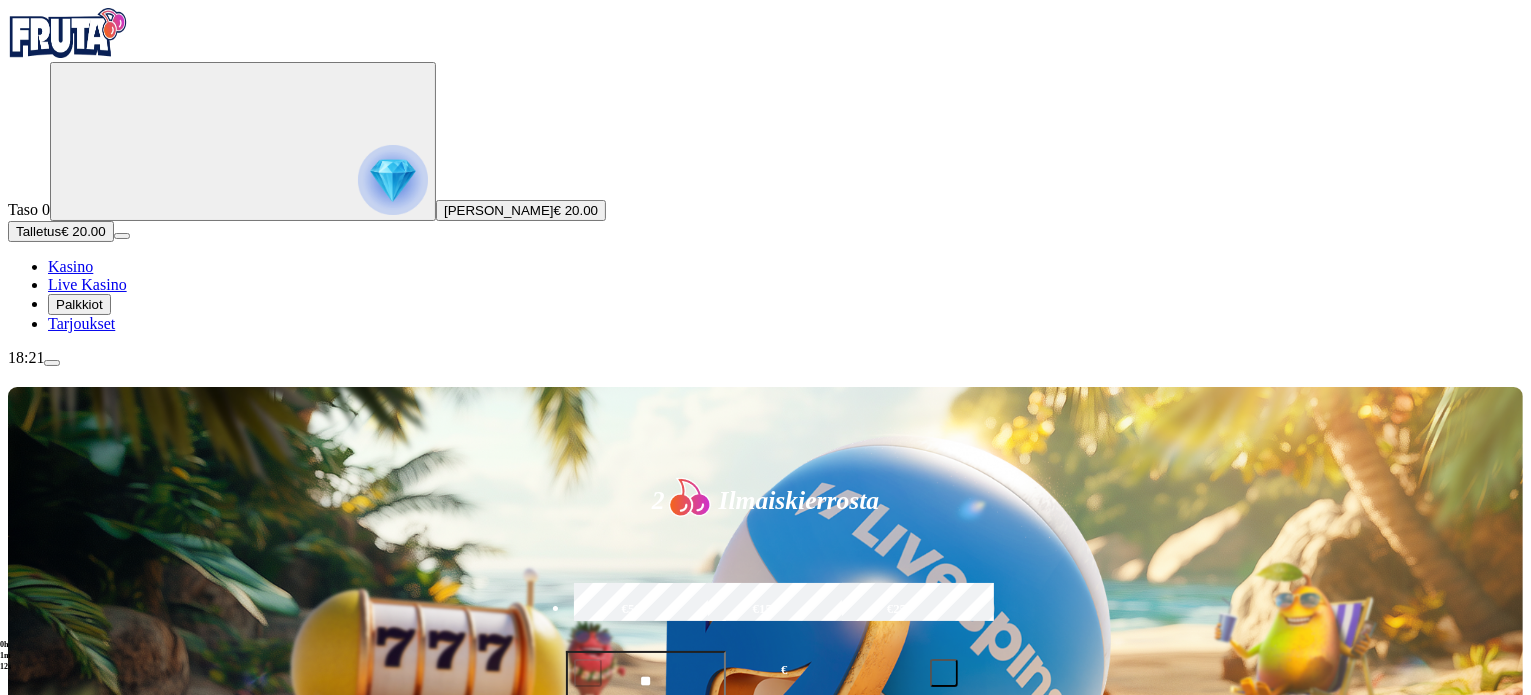 click on "Palkkiot" at bounding box center (79, 304) 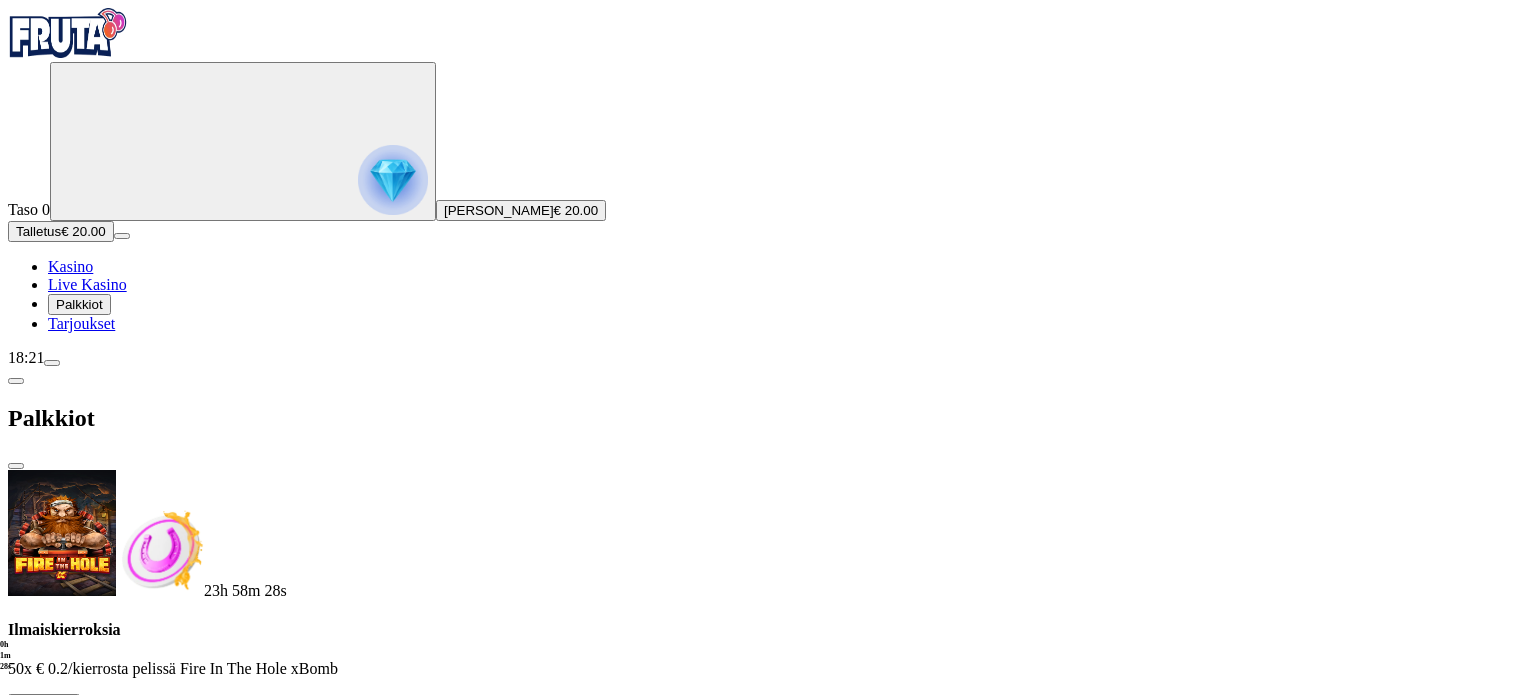 type 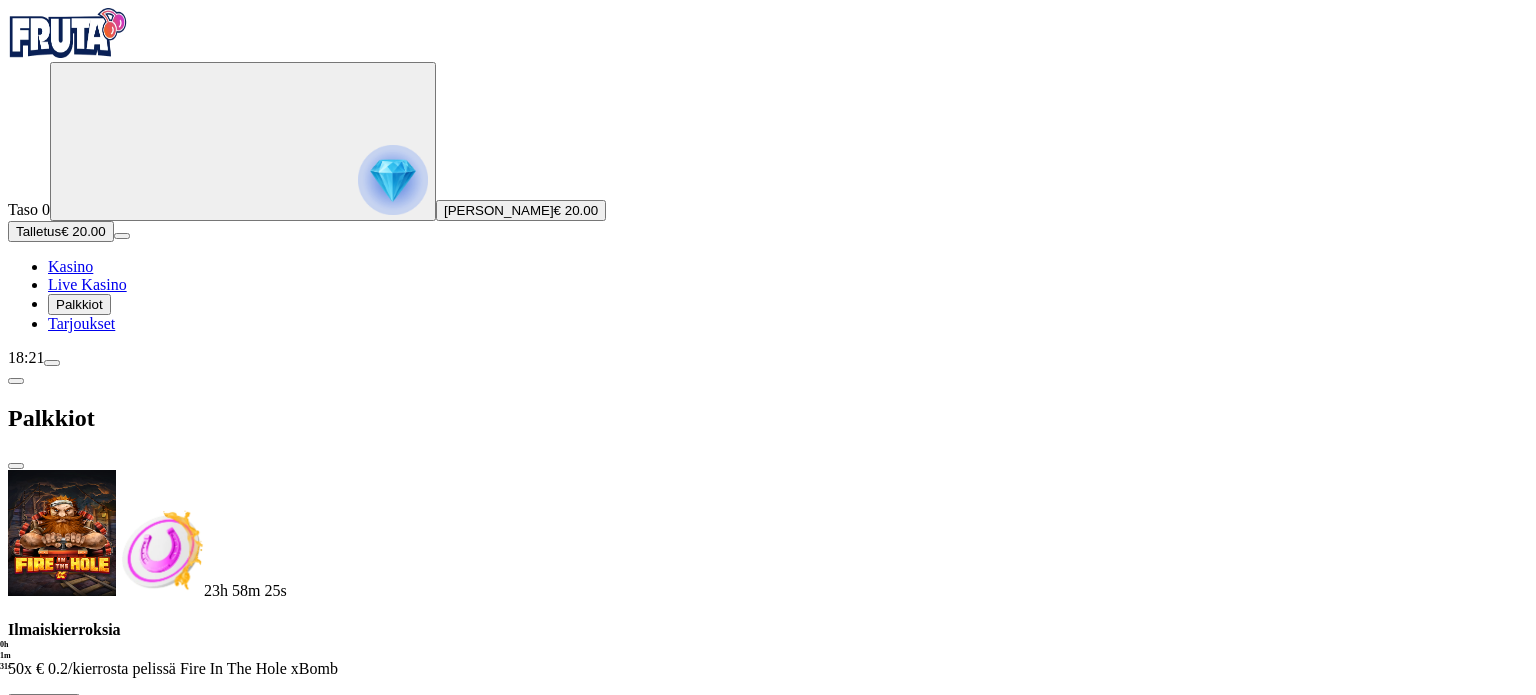 click on "23h 58m 25s Ilmaiskierroksia 50x € 0.2/kierrosta pelissä Fire In The Hole xBomb Pelaa nyt 6h 37m 50s Talletuksella etuja Talleta € 100 tai enemmän
Saat 15 ilmaiskierrosta (€ 1) Lunasta tarjous 6h 37m 50s Talletuksella etuja Talleta € 50 tai enemmän
Saat 20 ilmaiskierrosta (€ 0.4) Lunasta tarjous 6h 37m 50s Talletuksella etuja Talleta € 20 tai enemmän
Saat 10 ilmaiskierrosta (€ 0.2) Lunasta tarjous Taso 1 Fruit Up   ja nappaat seuraavan palkkion" at bounding box center [768, 1082] 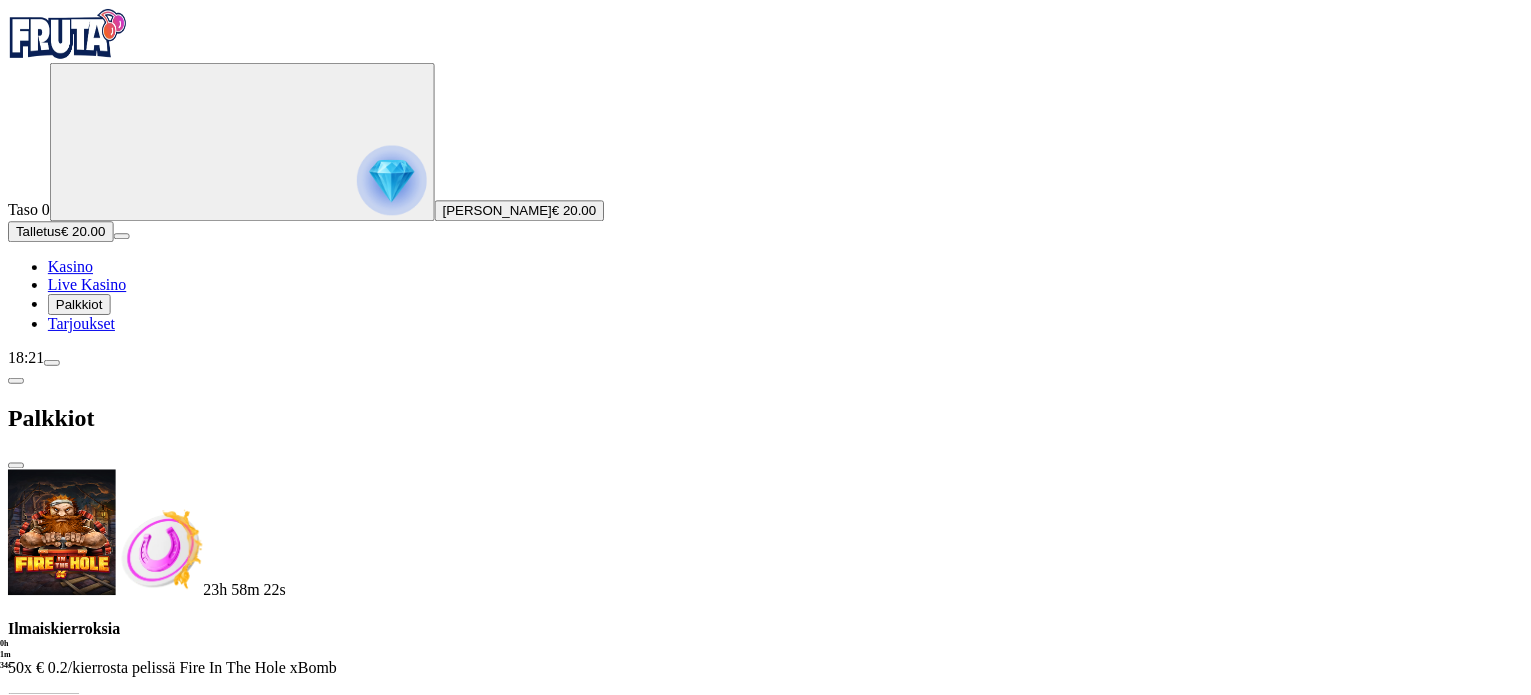 scroll, scrollTop: 0, scrollLeft: 0, axis: both 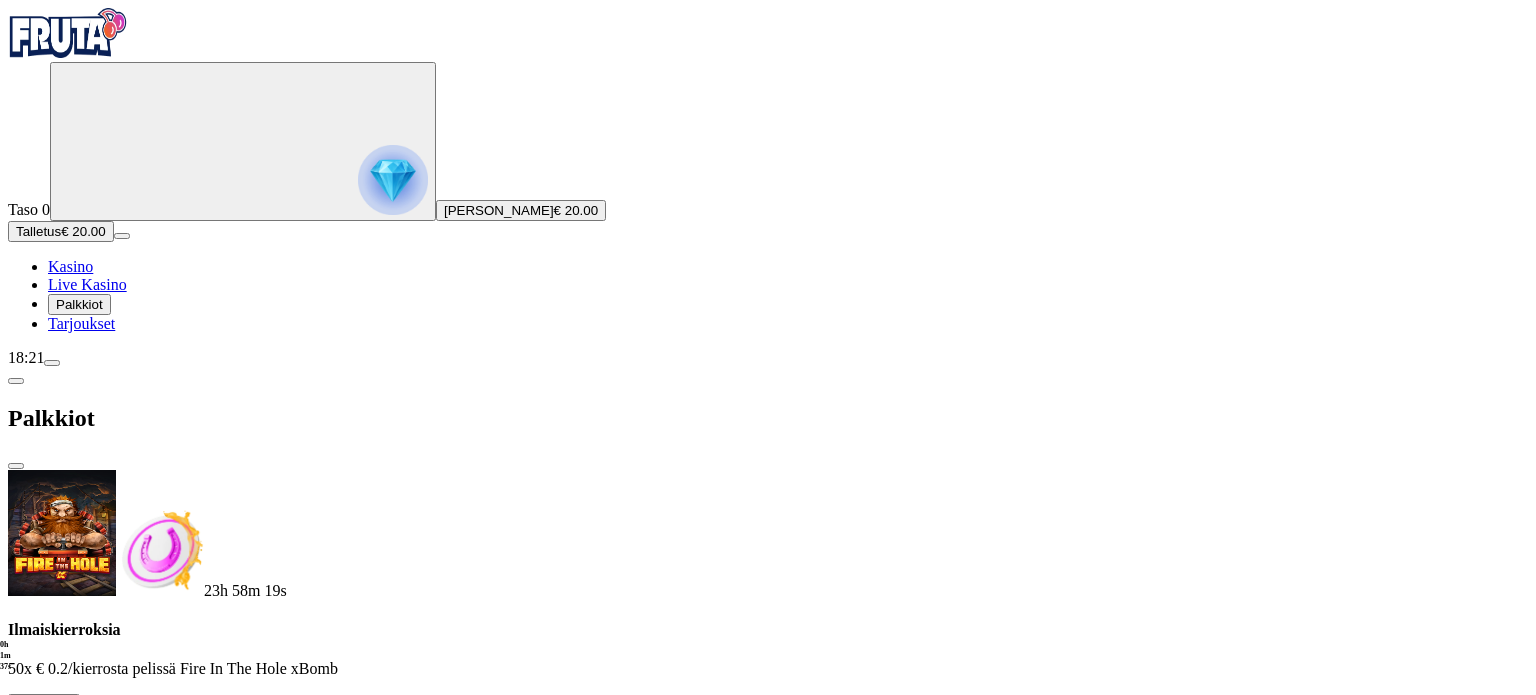 click at bounding box center [88, 709] 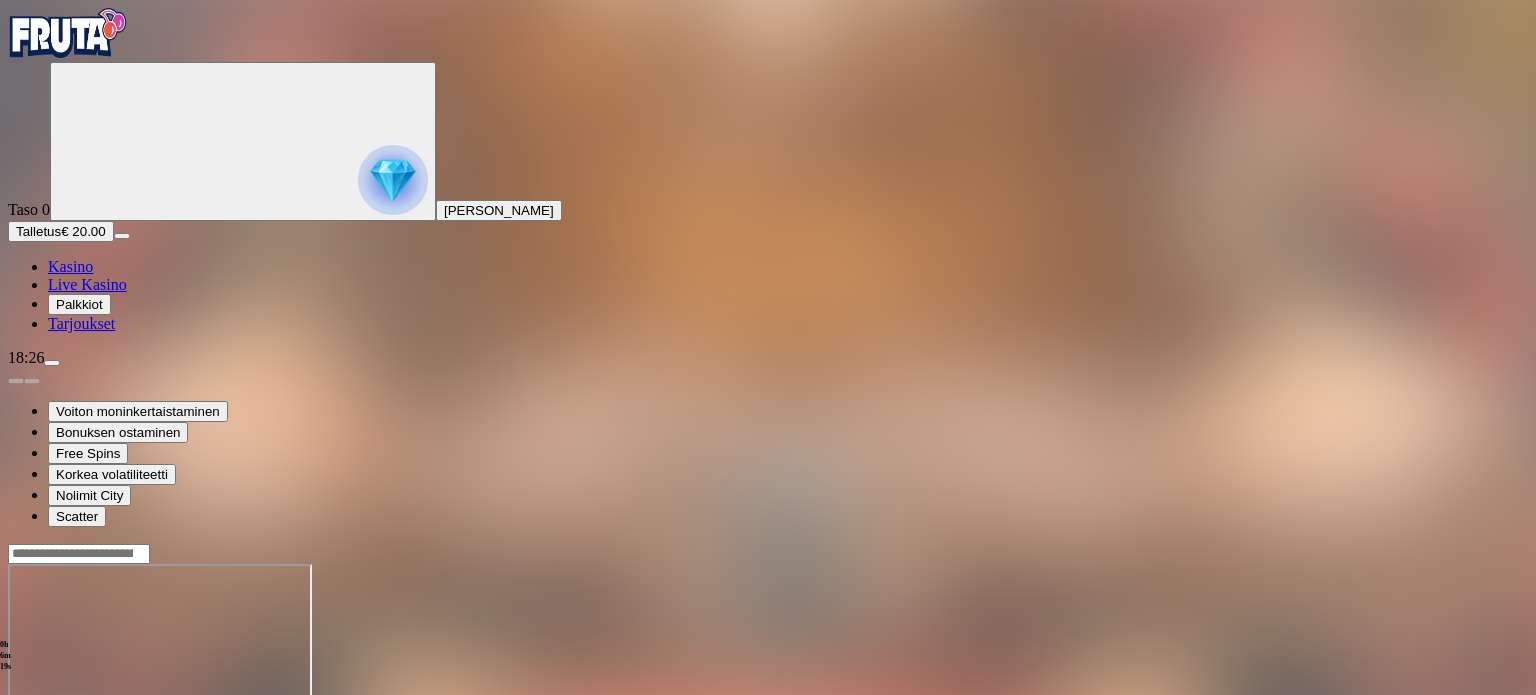 click at bounding box center (16, 736) 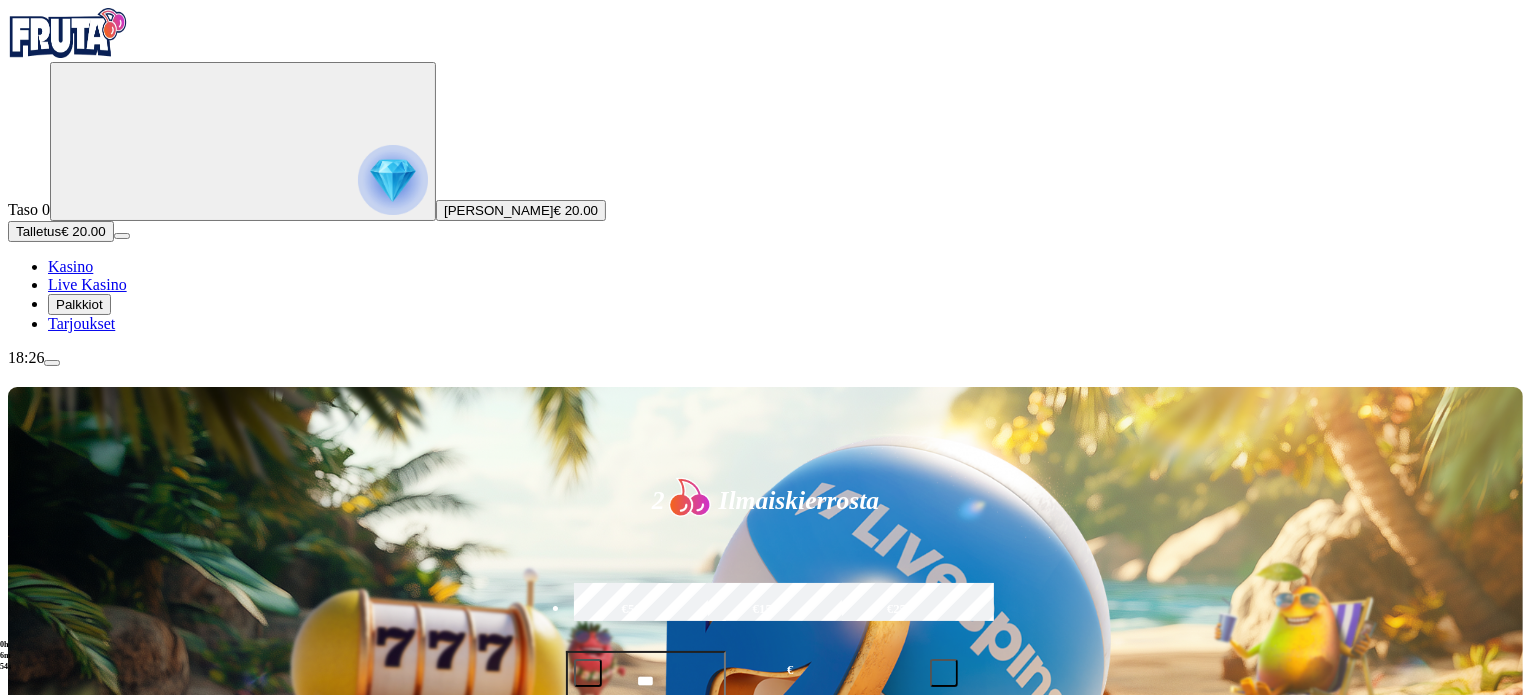 click on "Miro Mikael Aleksi  Liukkonen" at bounding box center (499, 210) 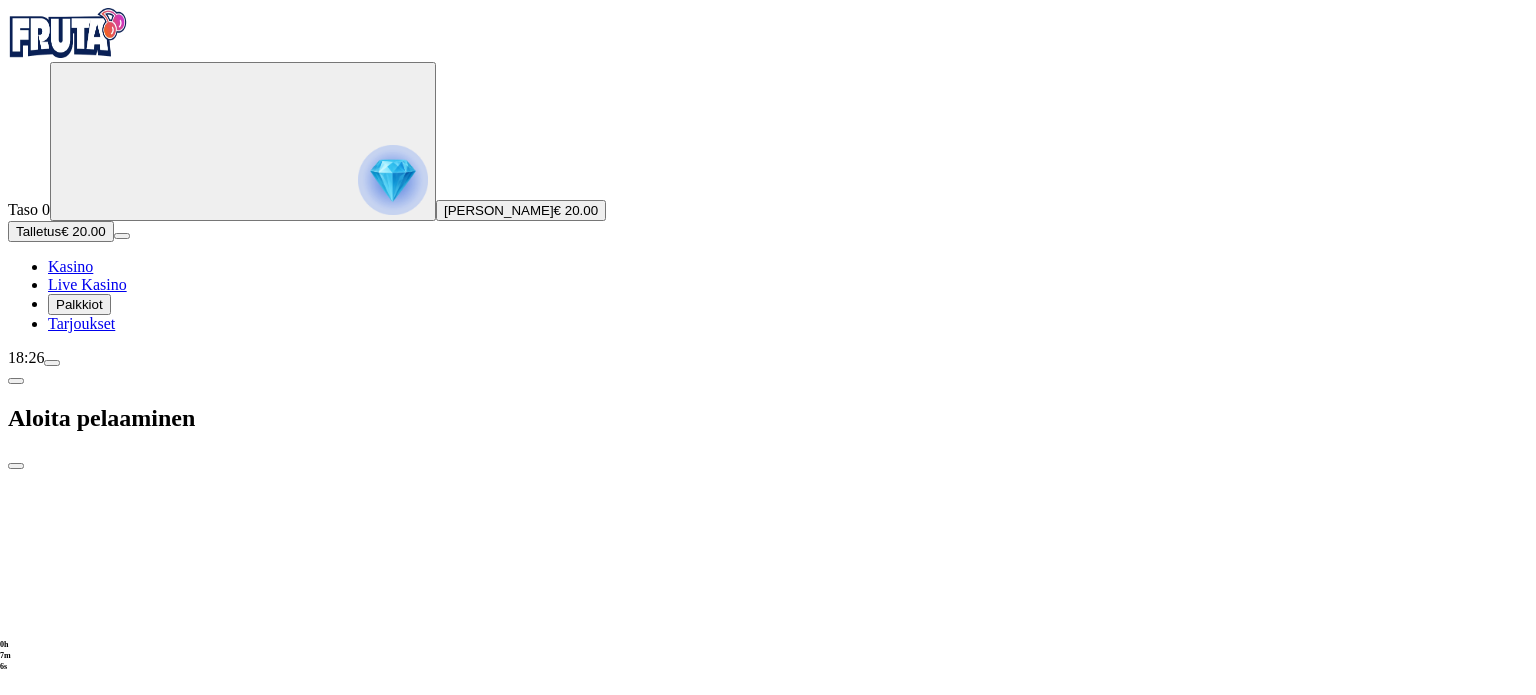 type 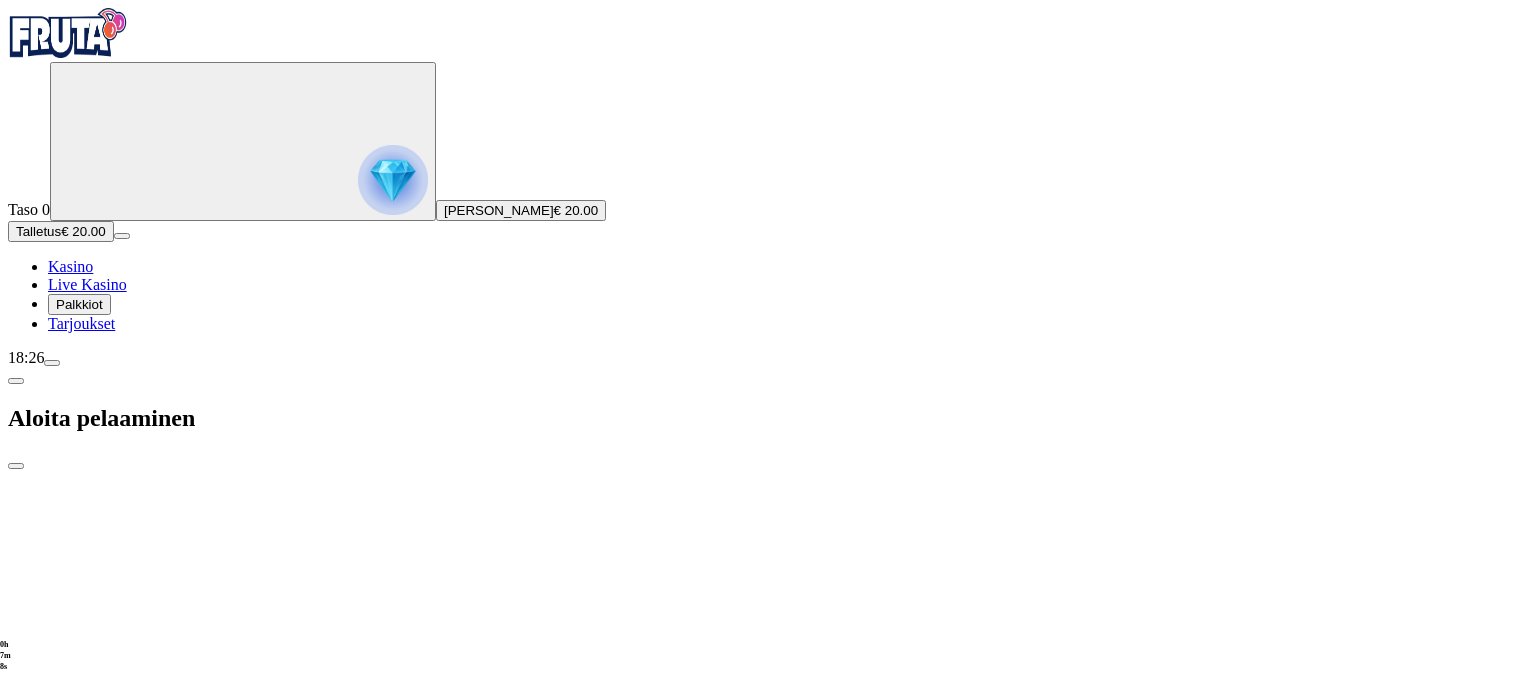 click on "€50 €150 €250 *** € TALLETA JA PELAA 200 kierrätysvapaata ilmaiskierrosta ensitalletuksen yhteydessä. 50 kierrosta per päivä, 4 päivän ajan." at bounding box center (768, 1553) 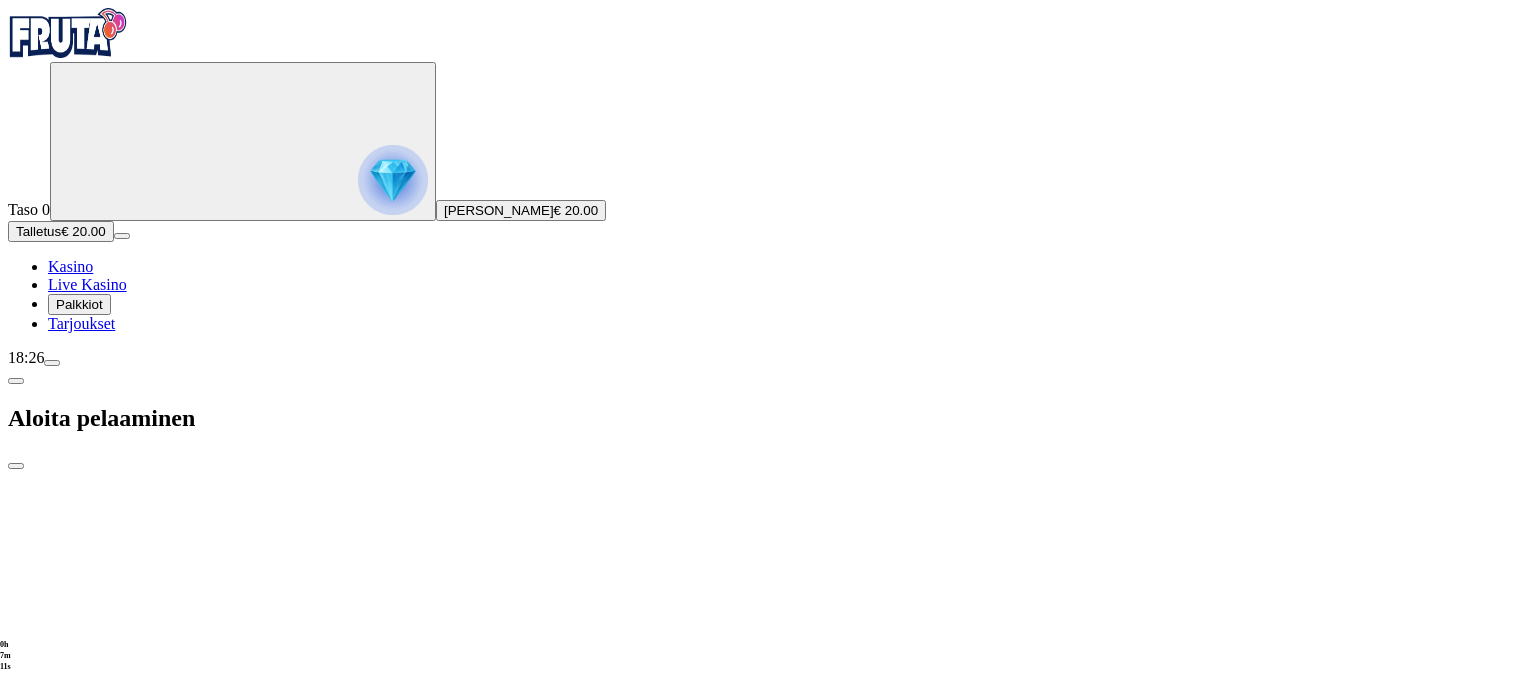 click at bounding box center [16, 466] 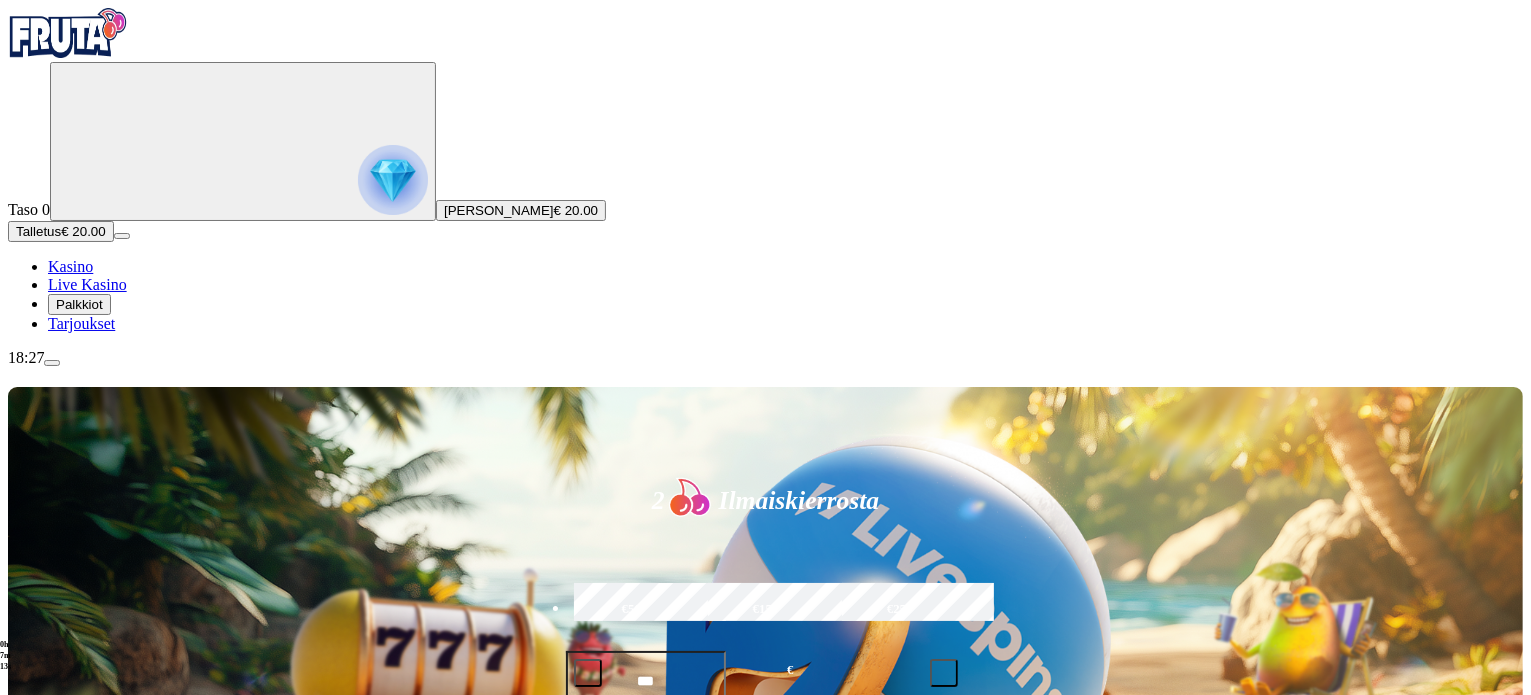 click at bounding box center [52, 363] 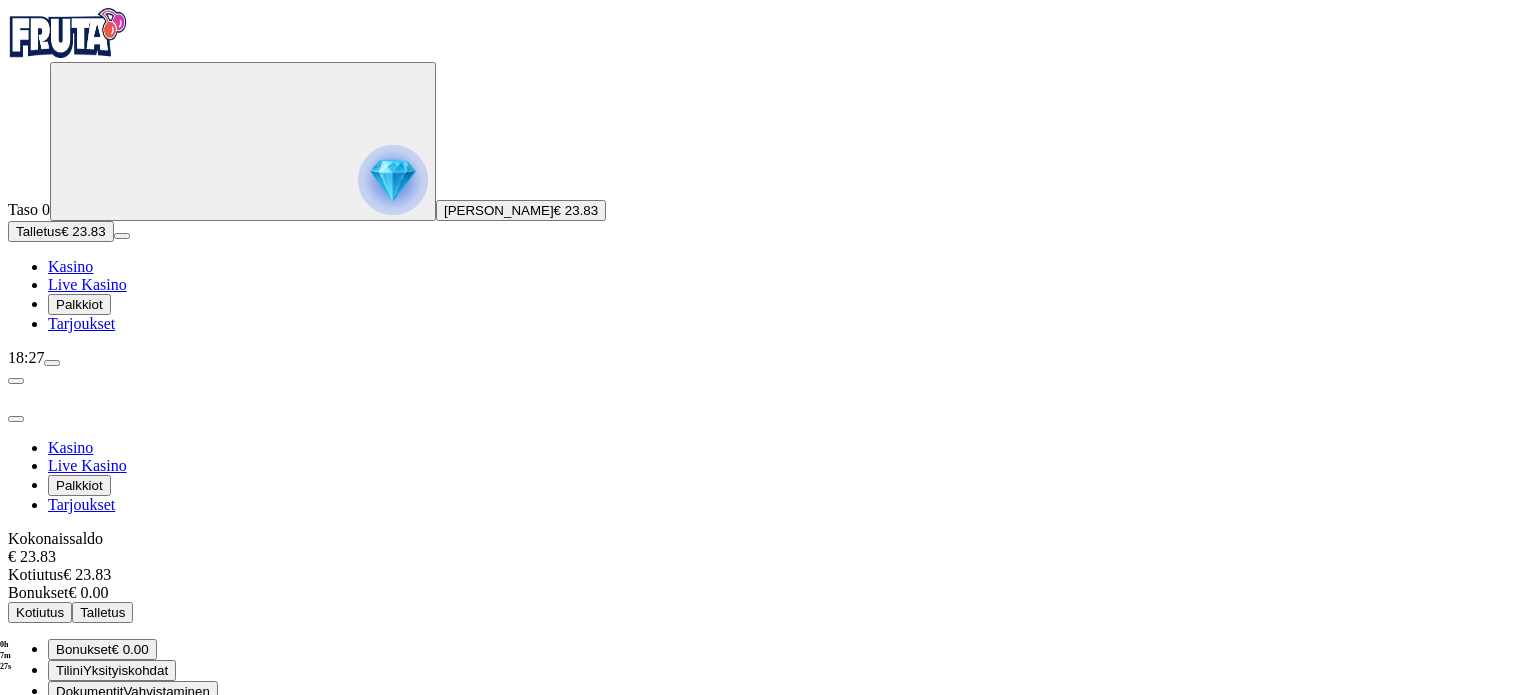 click on "Kotiutus" at bounding box center [40, 612] 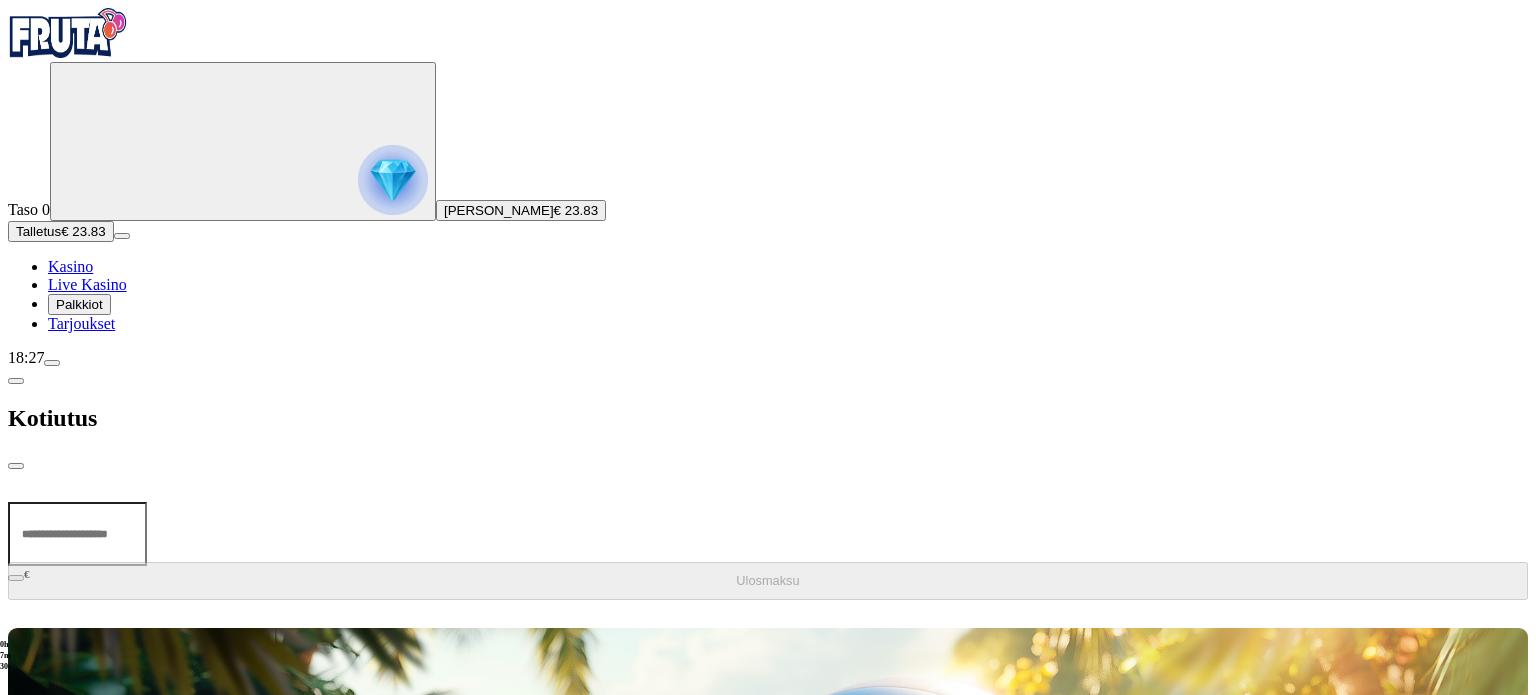 click at bounding box center [77, 534] 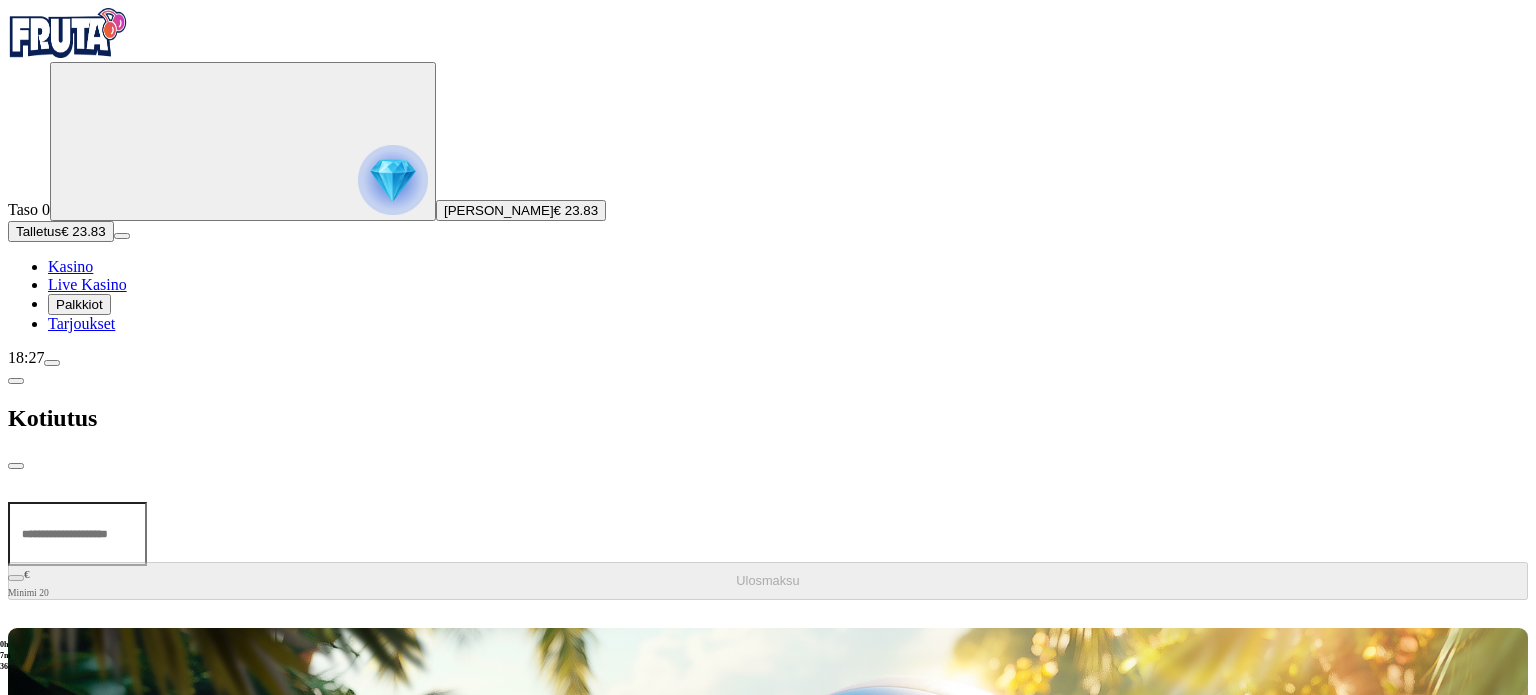 type on "*" 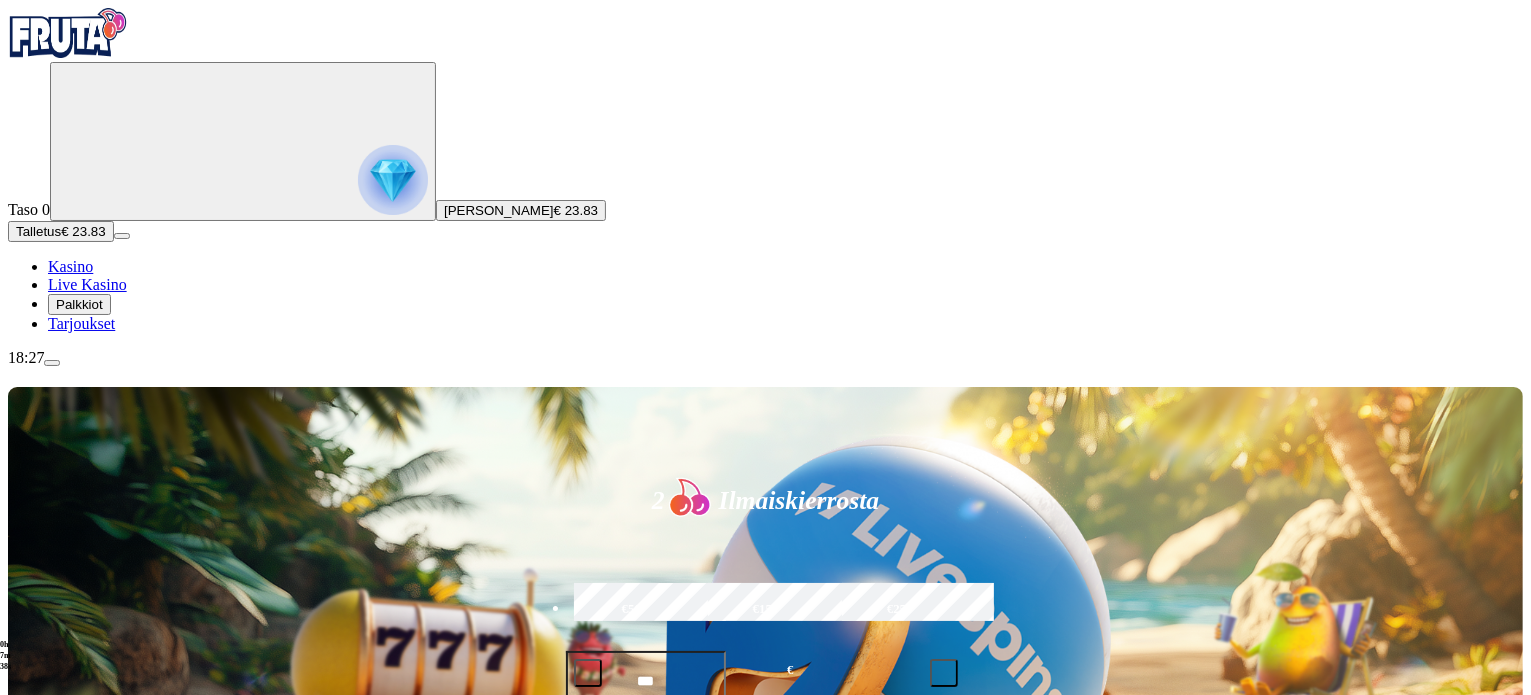 click at bounding box center [1064, 982] 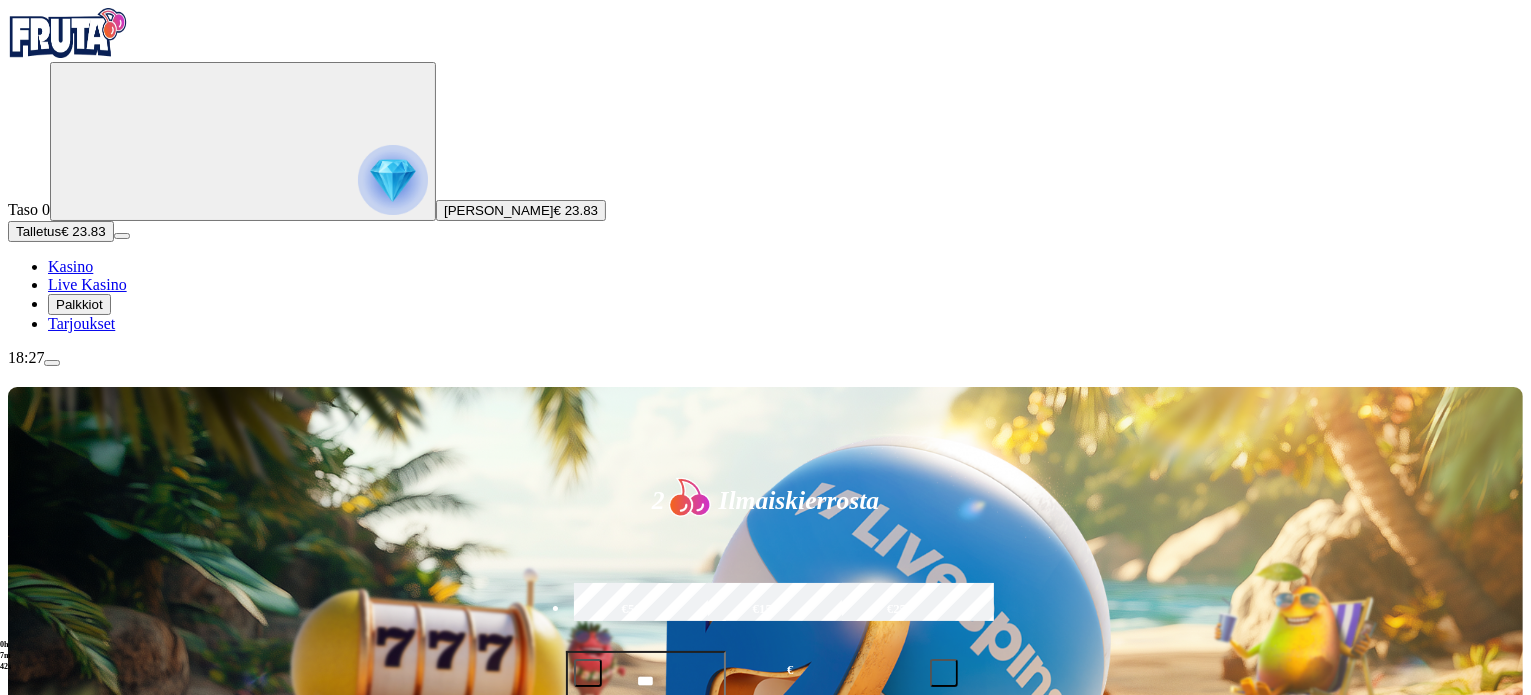 click at bounding box center (765, 347) 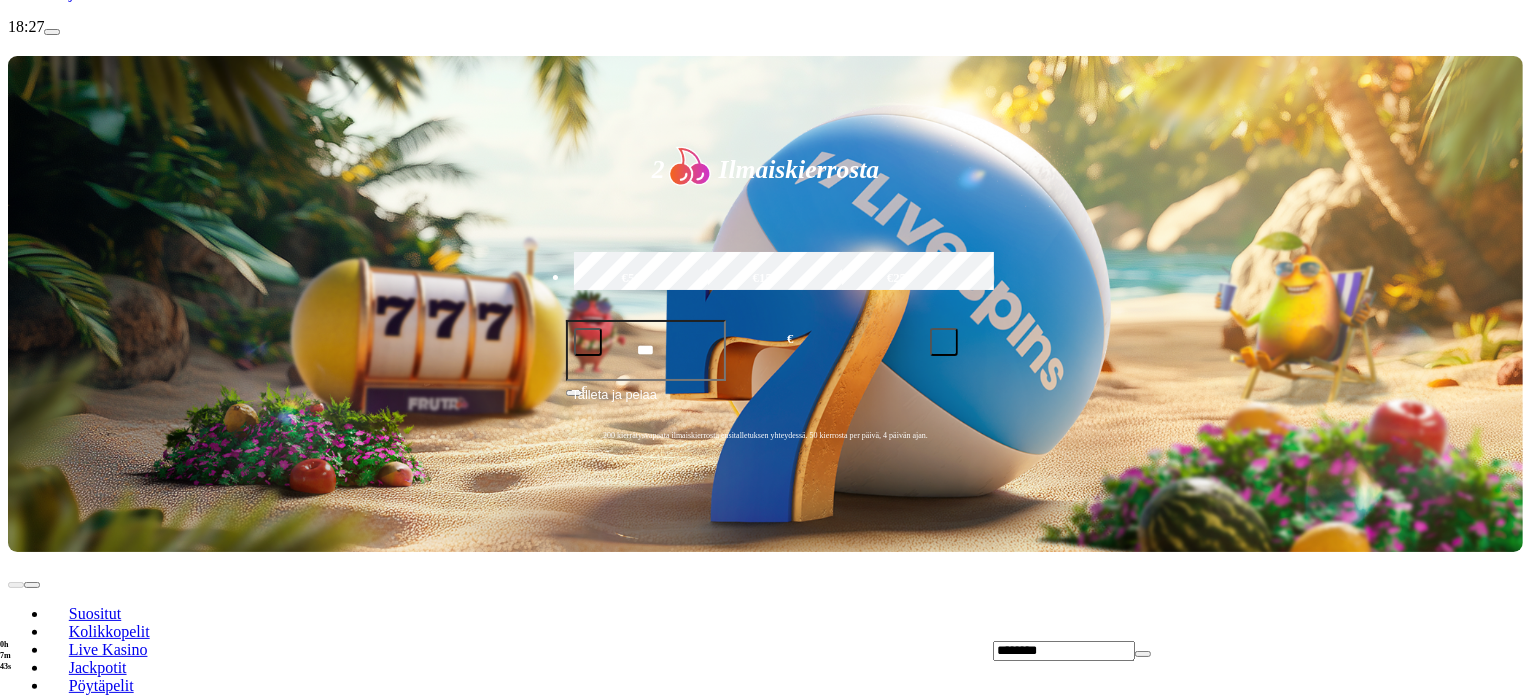 scroll, scrollTop: 360, scrollLeft: 0, axis: vertical 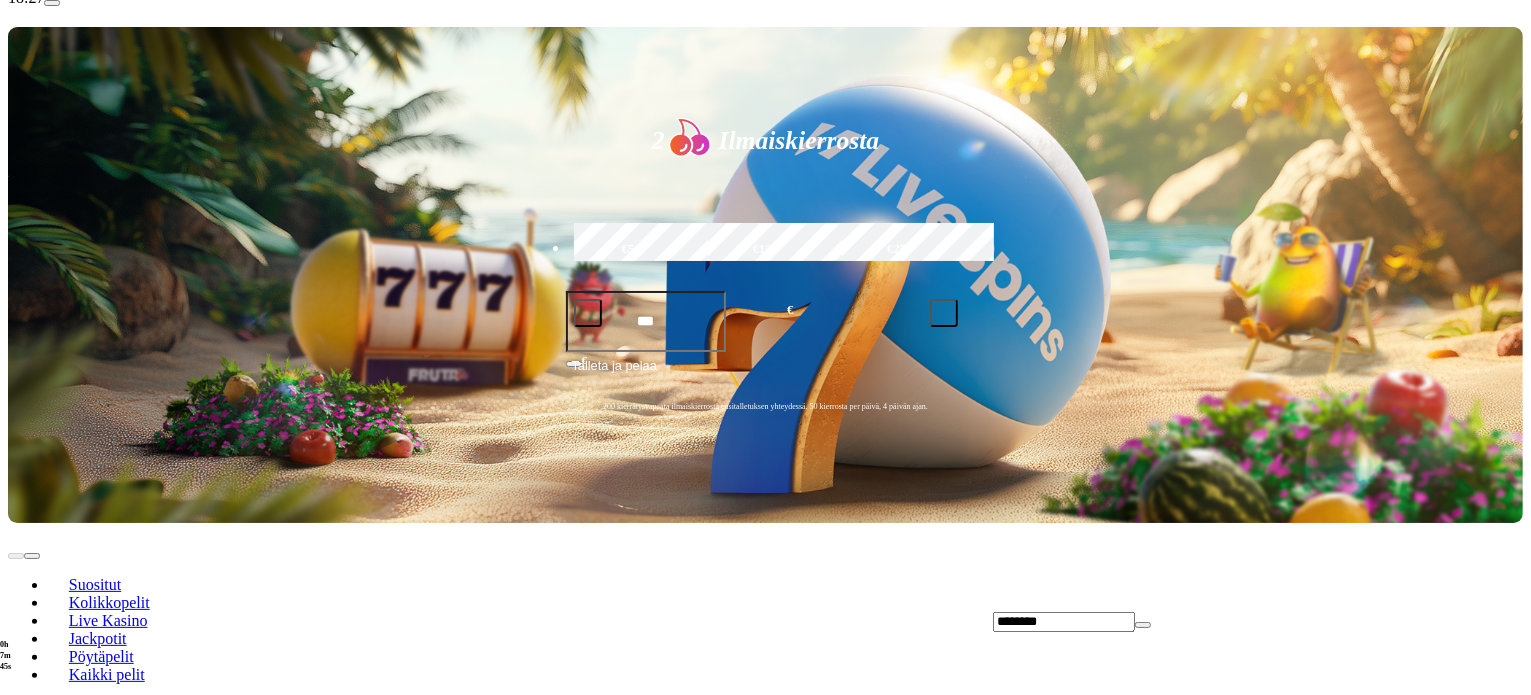click on "********" at bounding box center (1258, 621) 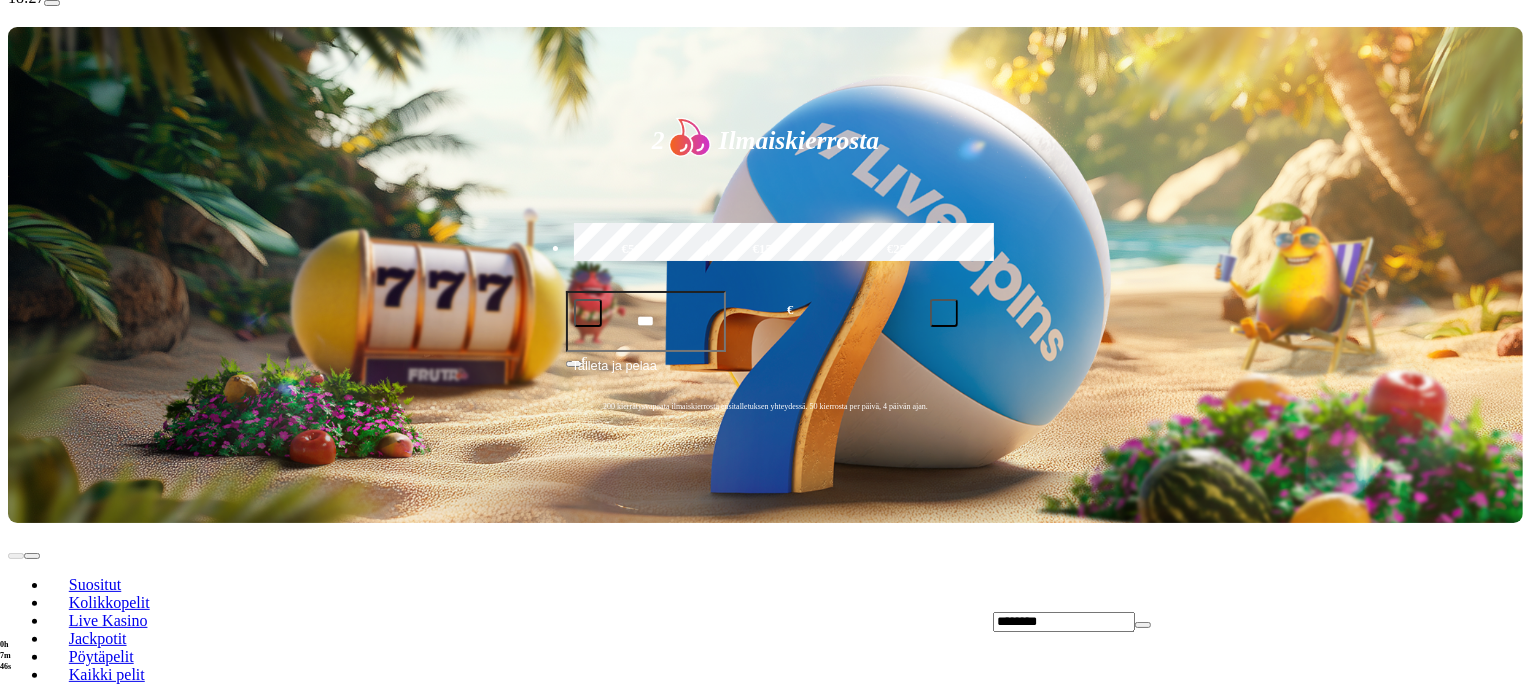 click on "********" at bounding box center (1064, 622) 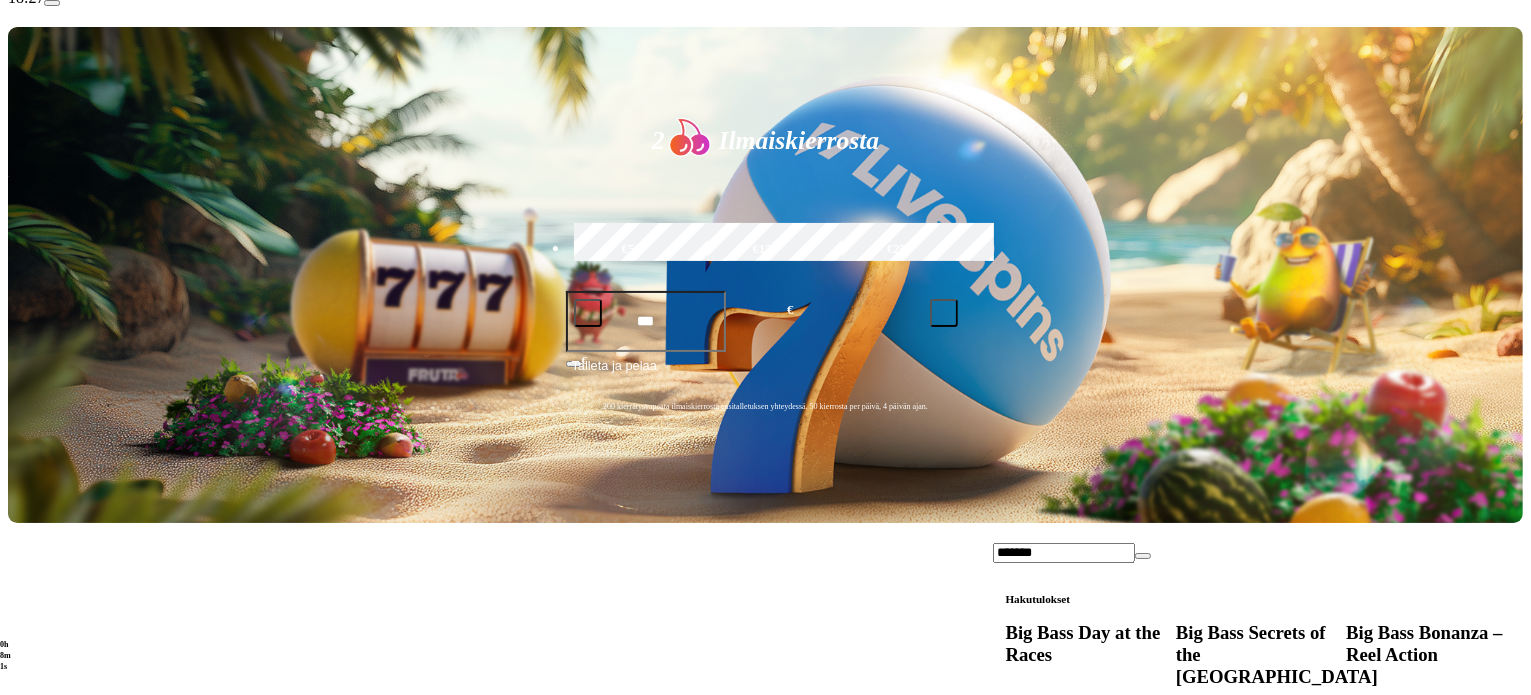 scroll, scrollTop: 981, scrollLeft: 0, axis: vertical 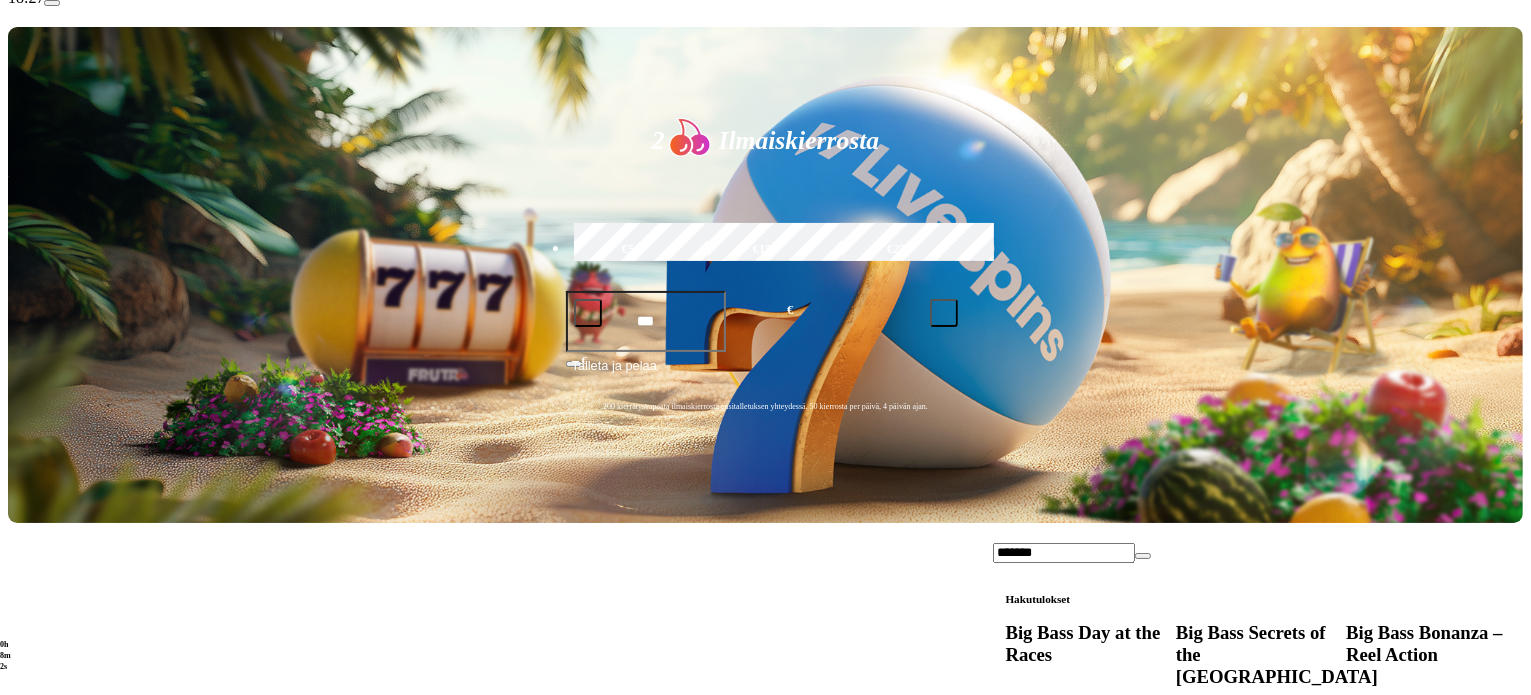 type on "*******" 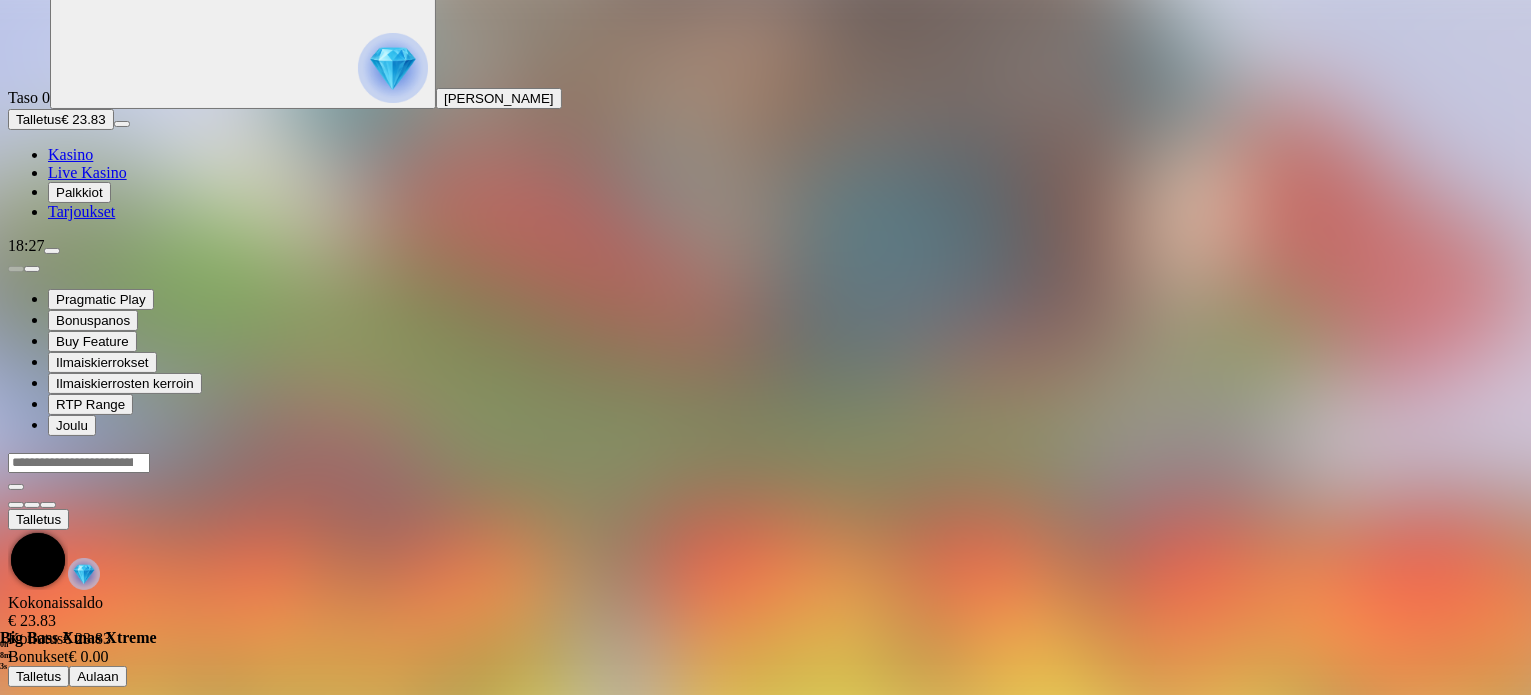 scroll, scrollTop: 0, scrollLeft: 0, axis: both 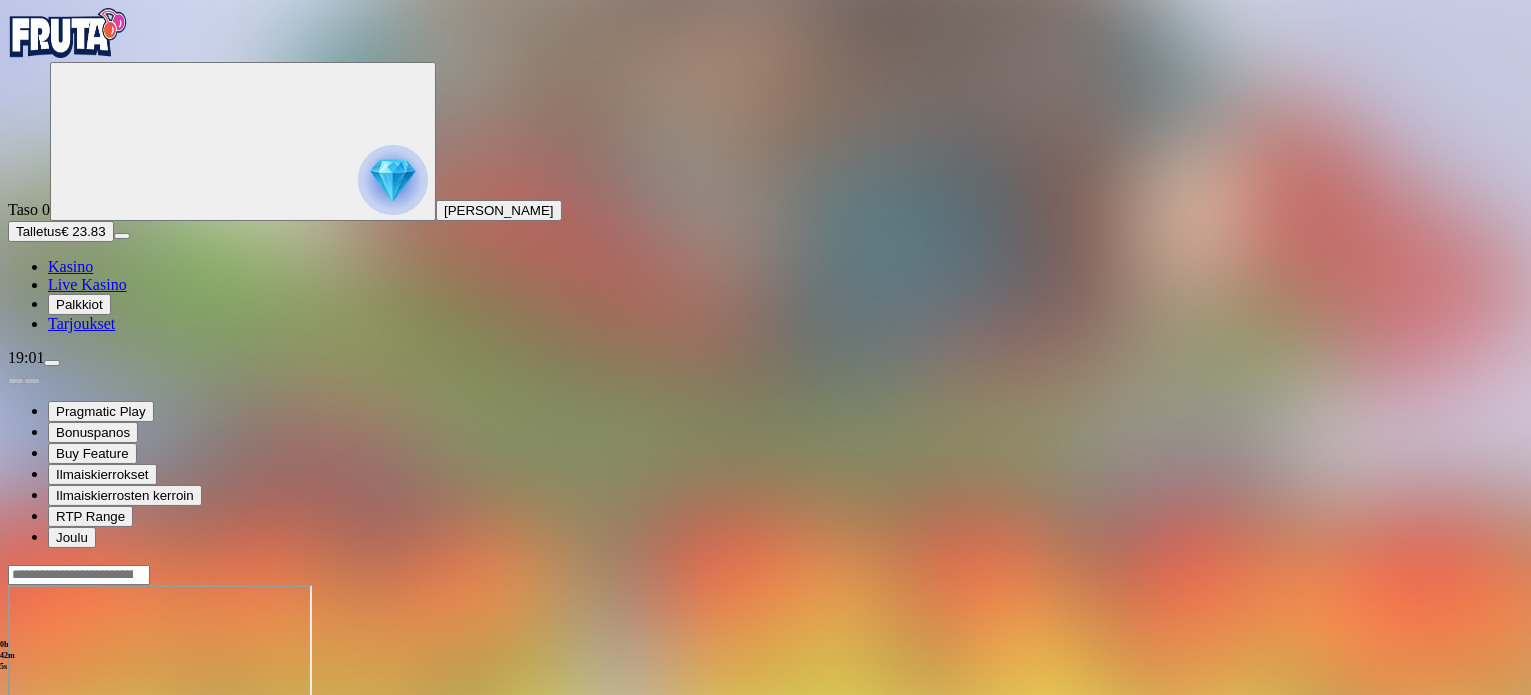 click at bounding box center (16, 757) 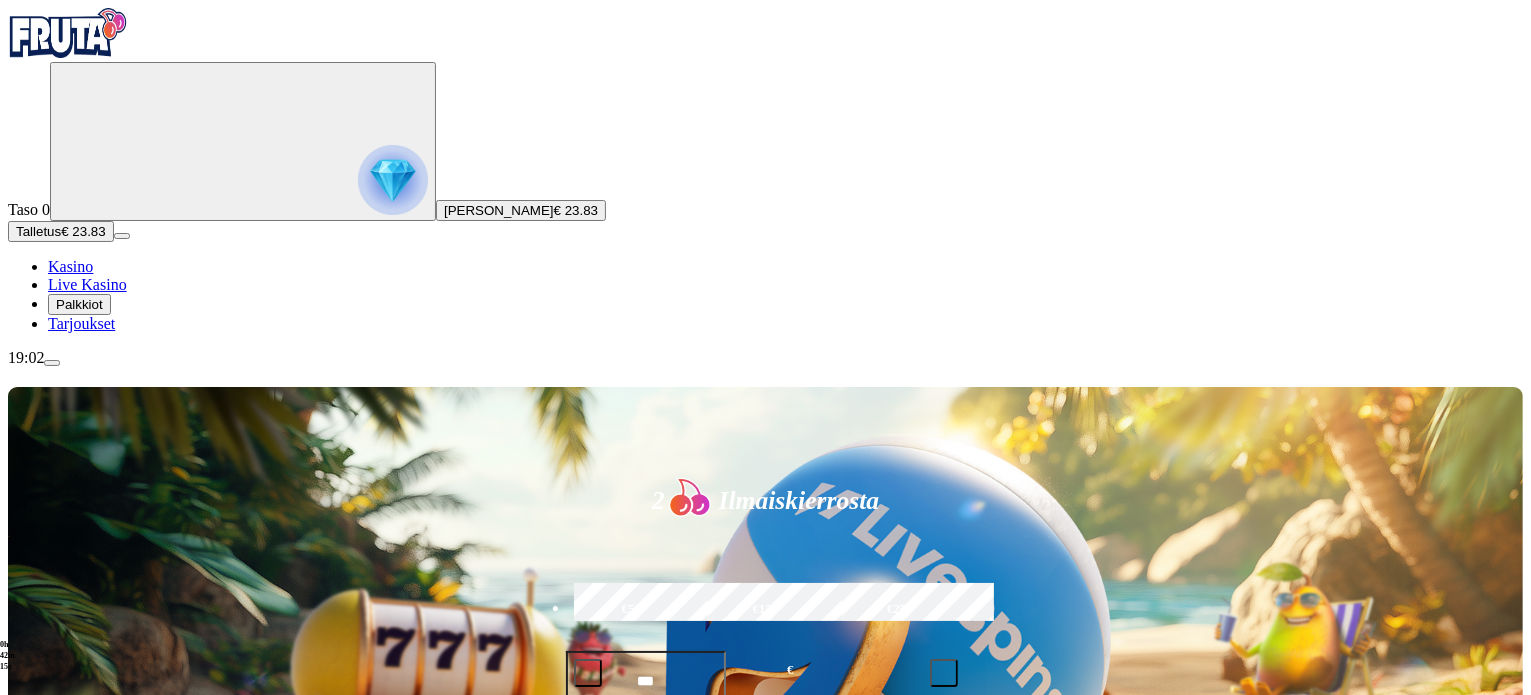 click at bounding box center (1064, 982) 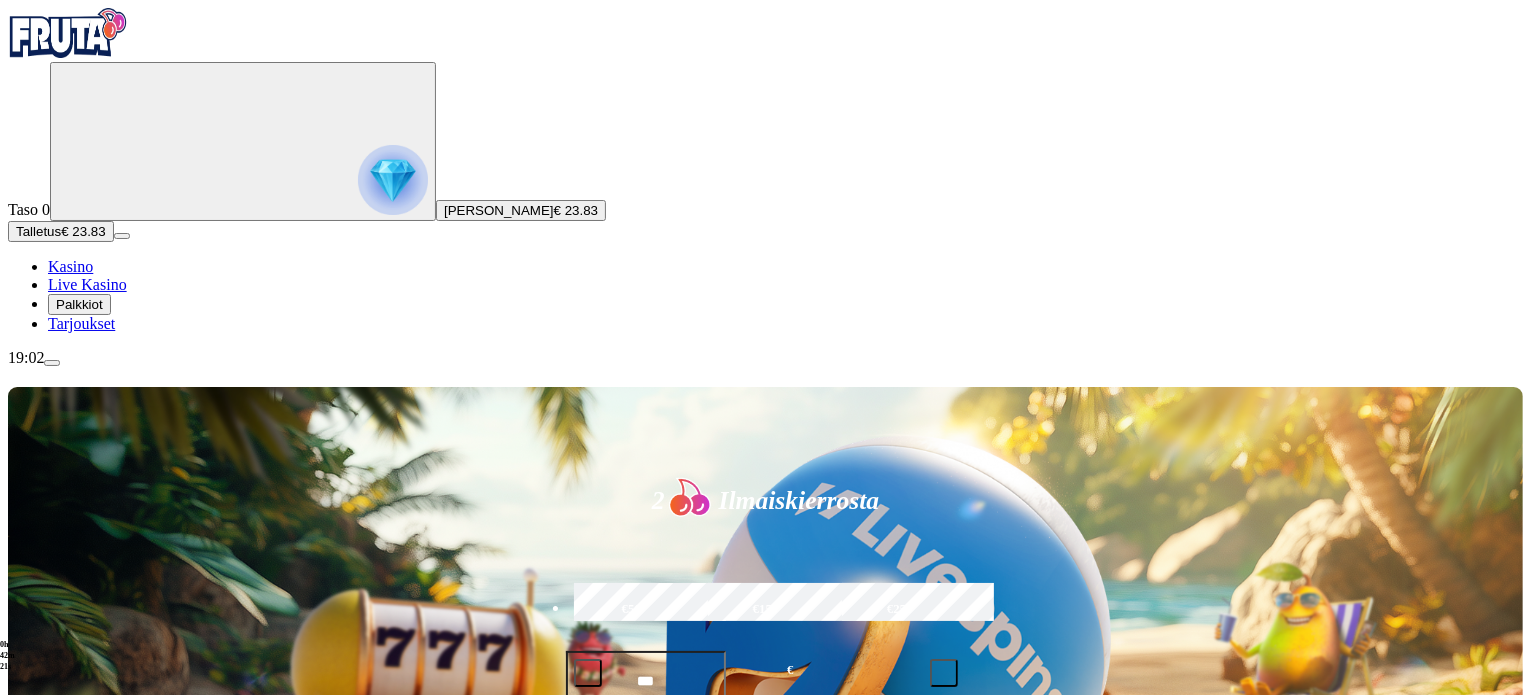 click at bounding box center (765, 347) 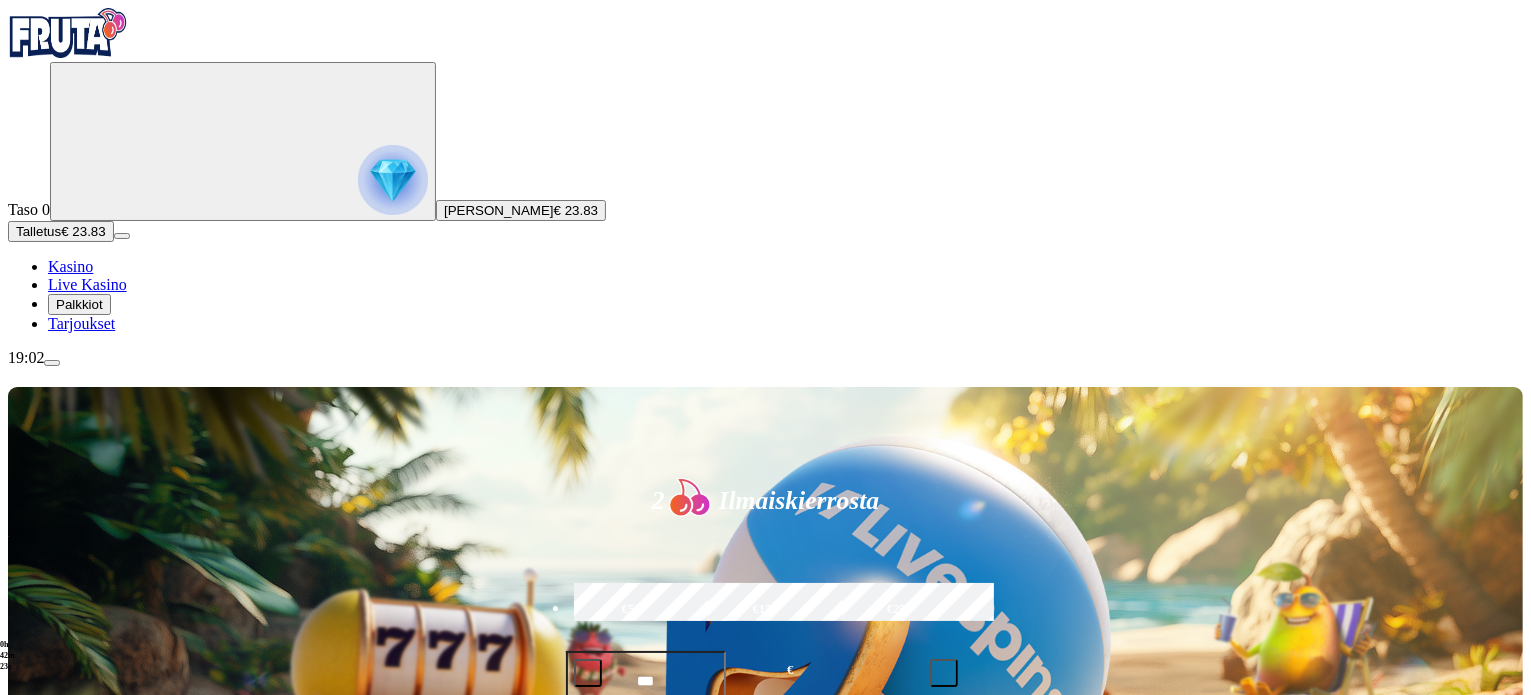 click on "********" at bounding box center [1064, 982] 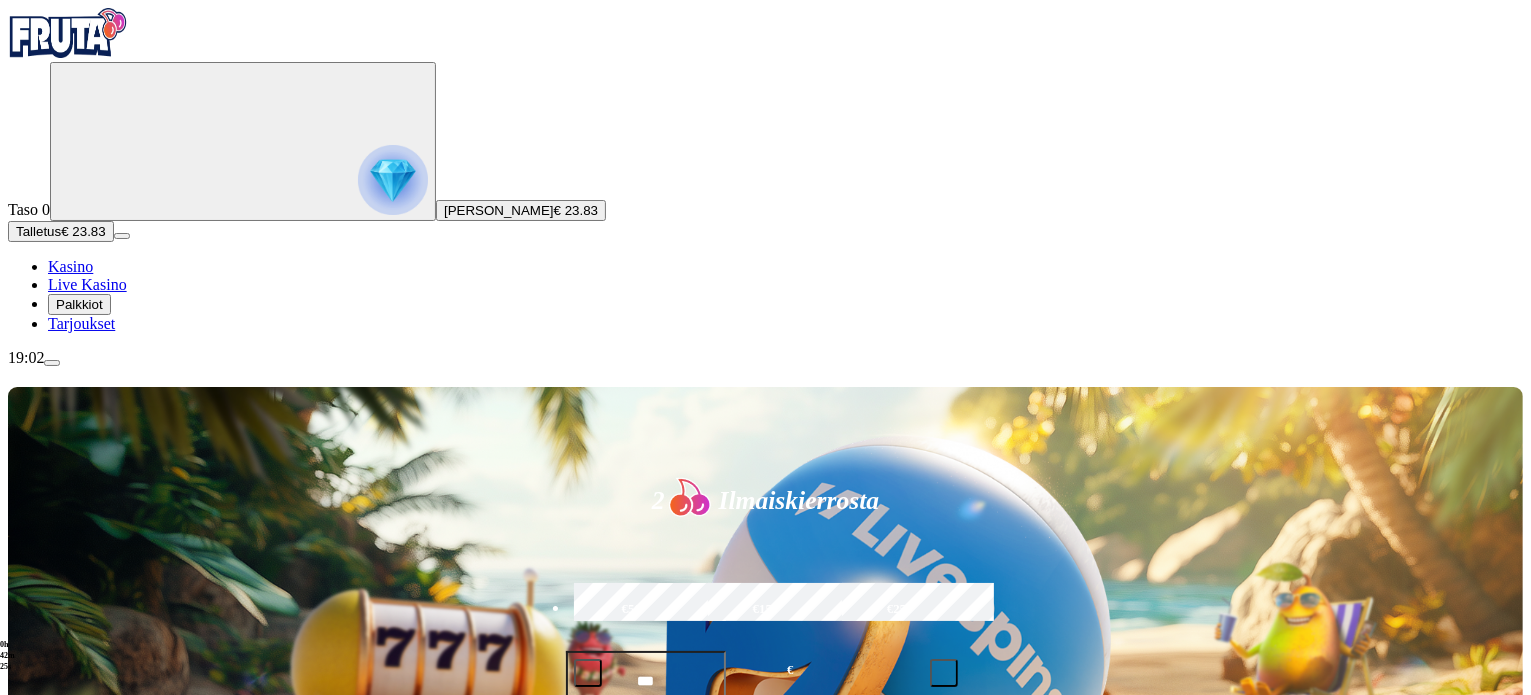 type on "********" 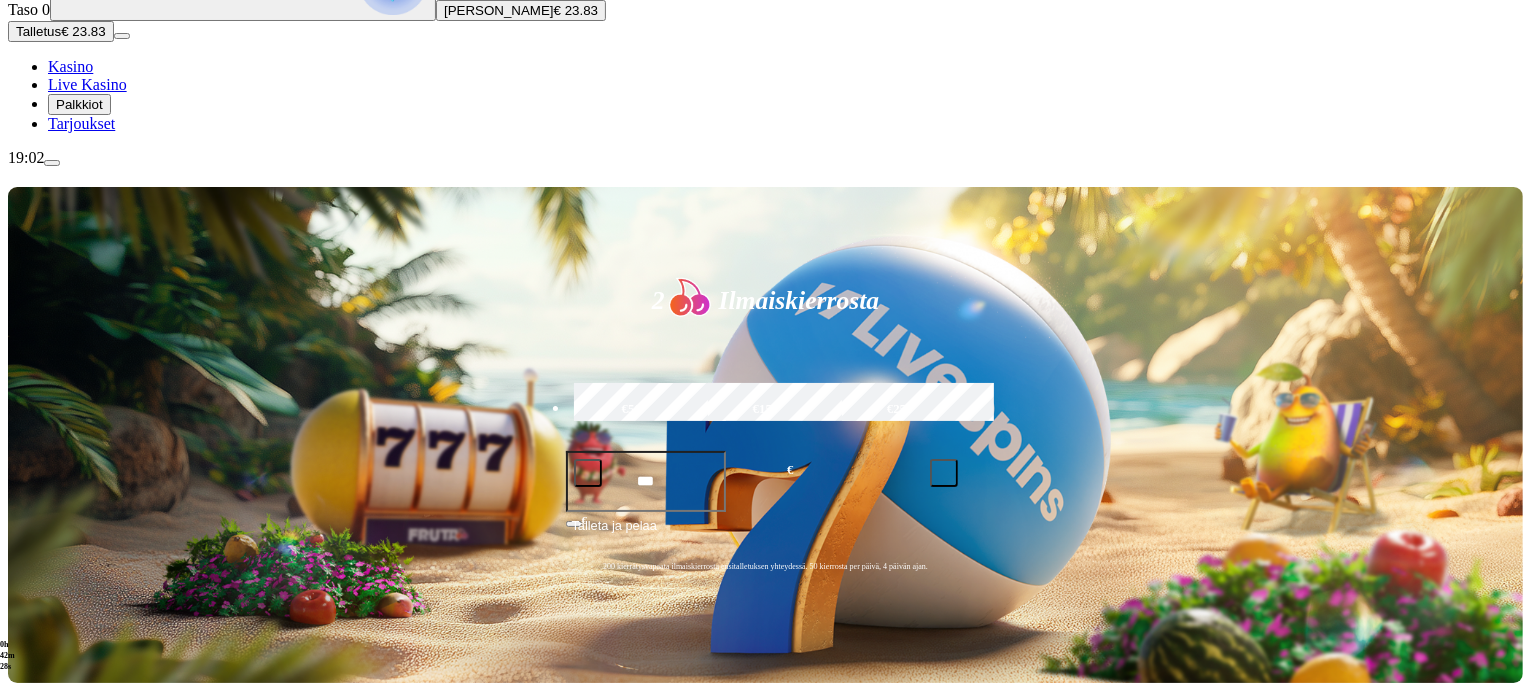 scroll, scrollTop: 208, scrollLeft: 0, axis: vertical 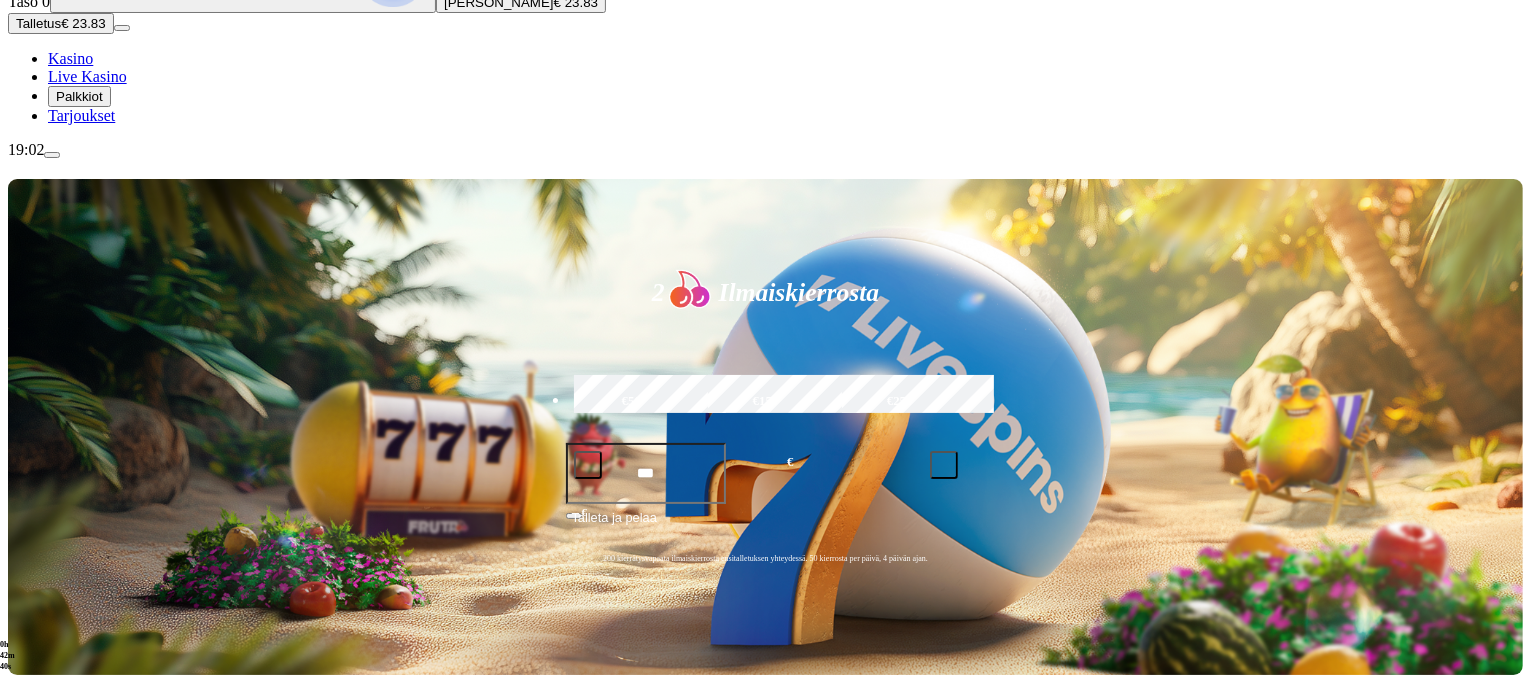 click on "Pelaa nyt" at bounding box center [1035, 702] 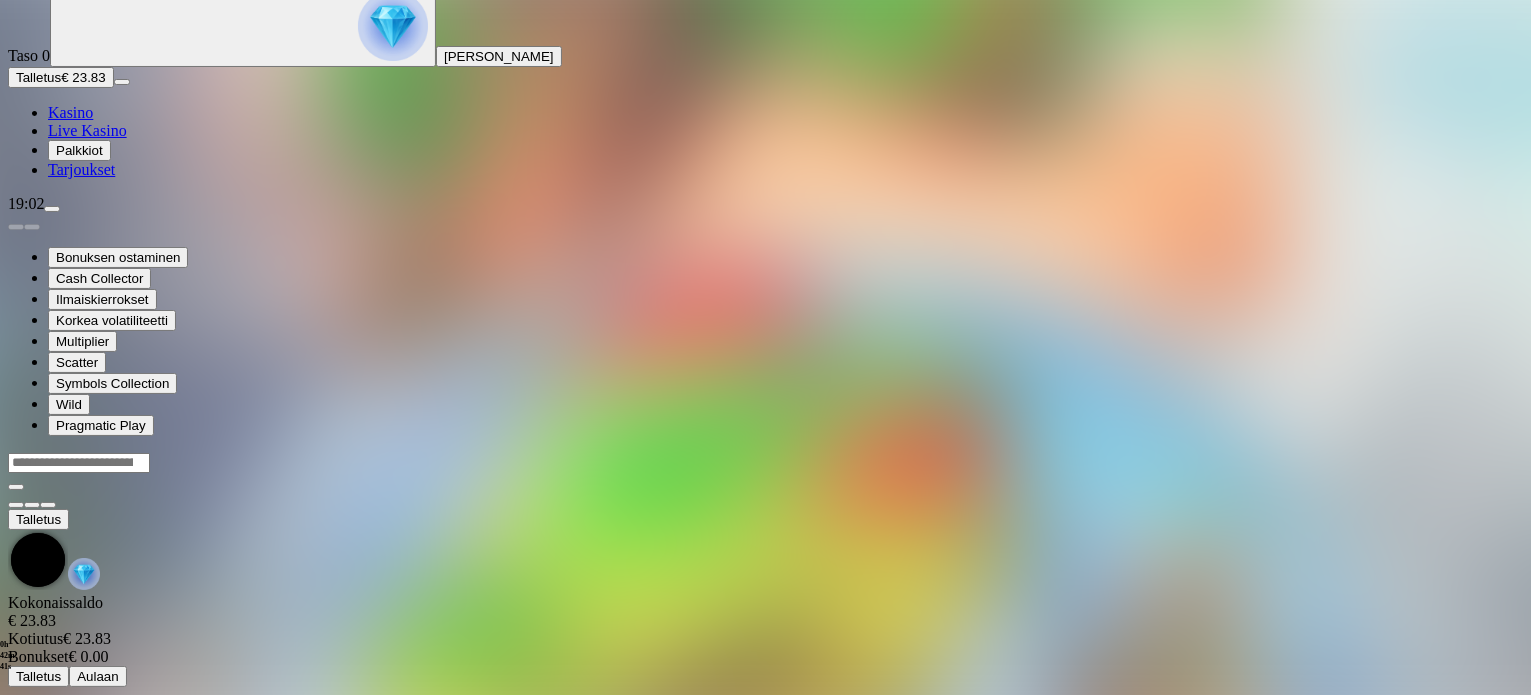 scroll, scrollTop: 0, scrollLeft: 0, axis: both 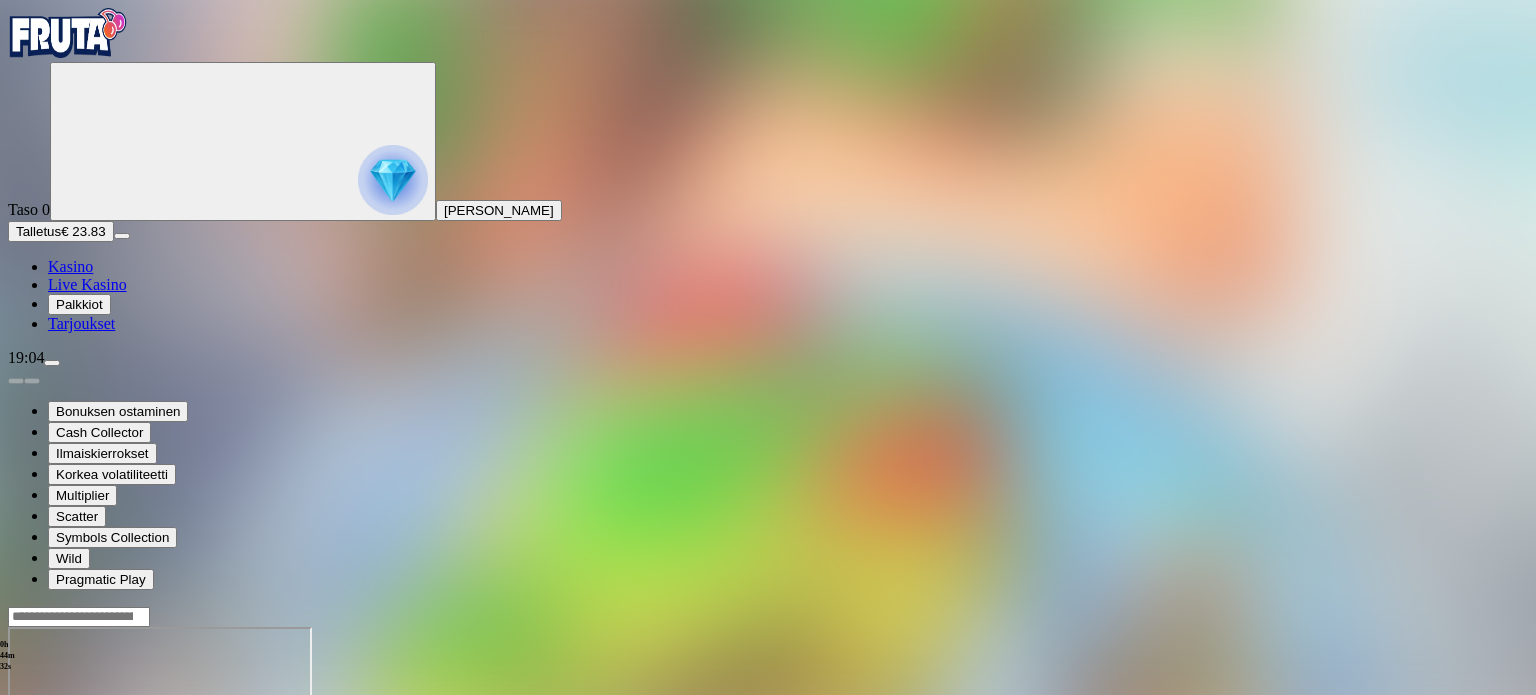 click at bounding box center (16, 799) 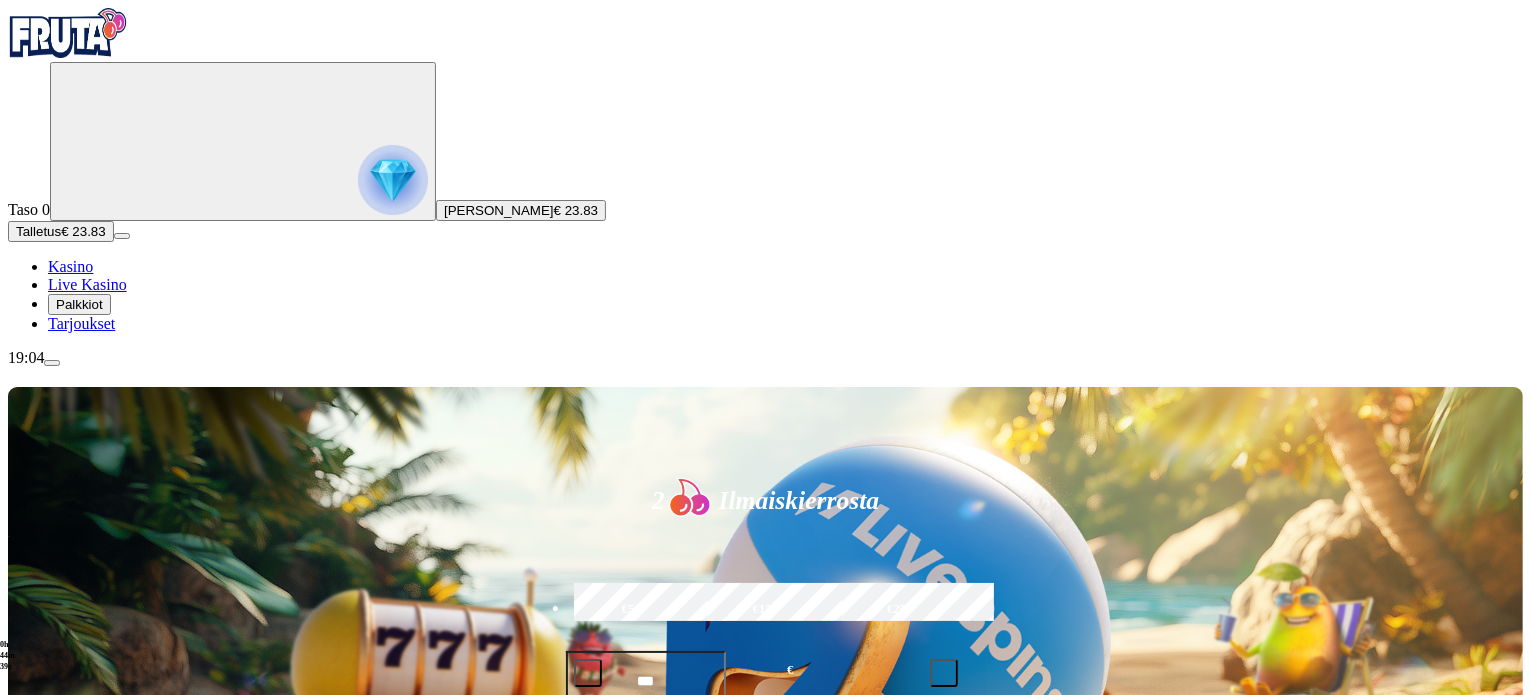 click at bounding box center [1064, 982] 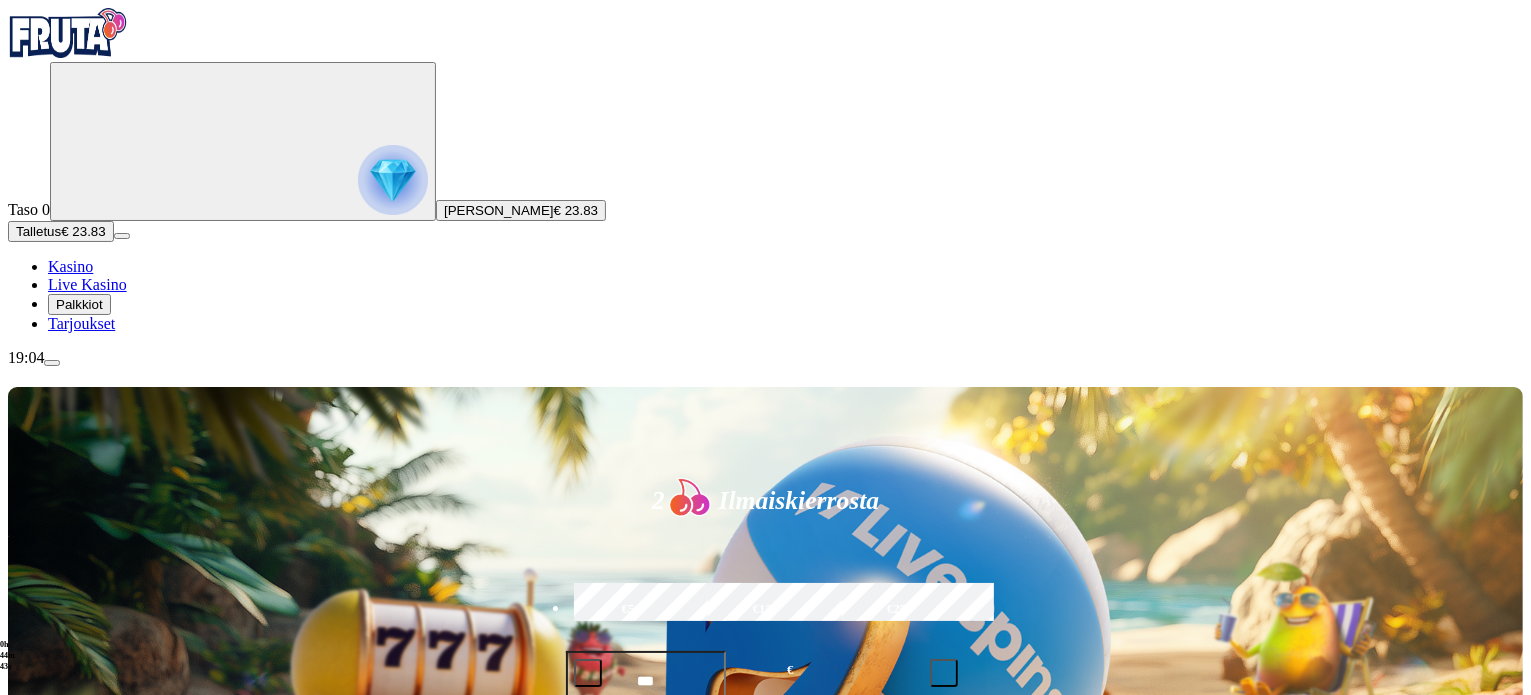 scroll, scrollTop: 72, scrollLeft: 0, axis: vertical 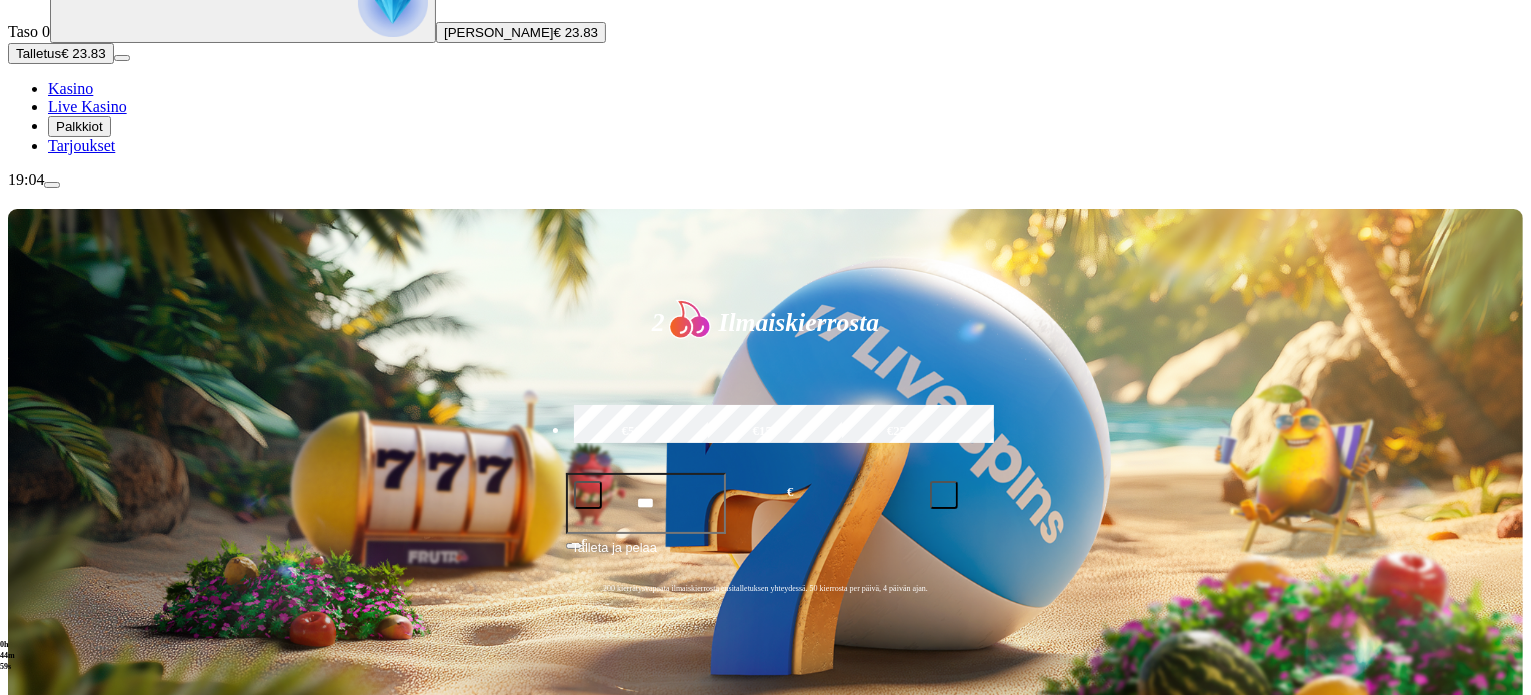 type on "********" 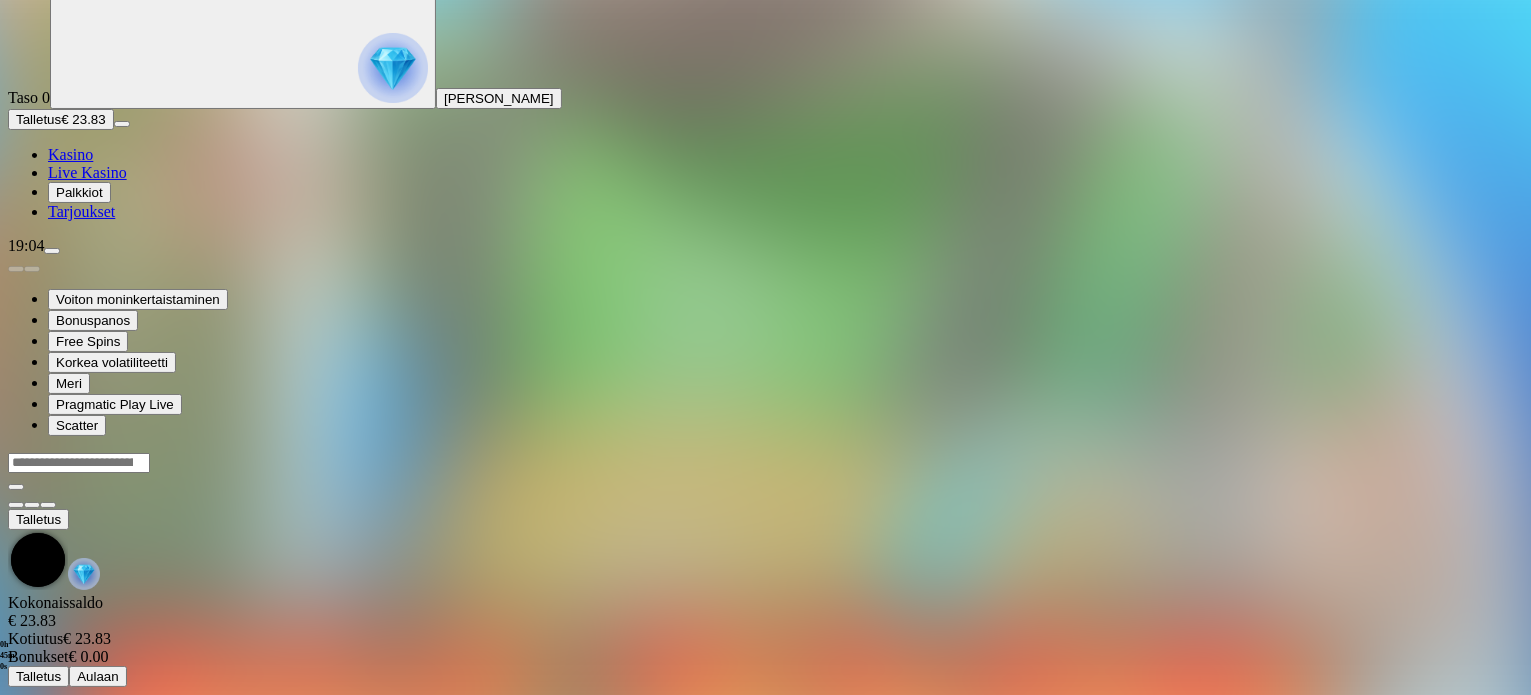 scroll, scrollTop: 0, scrollLeft: 0, axis: both 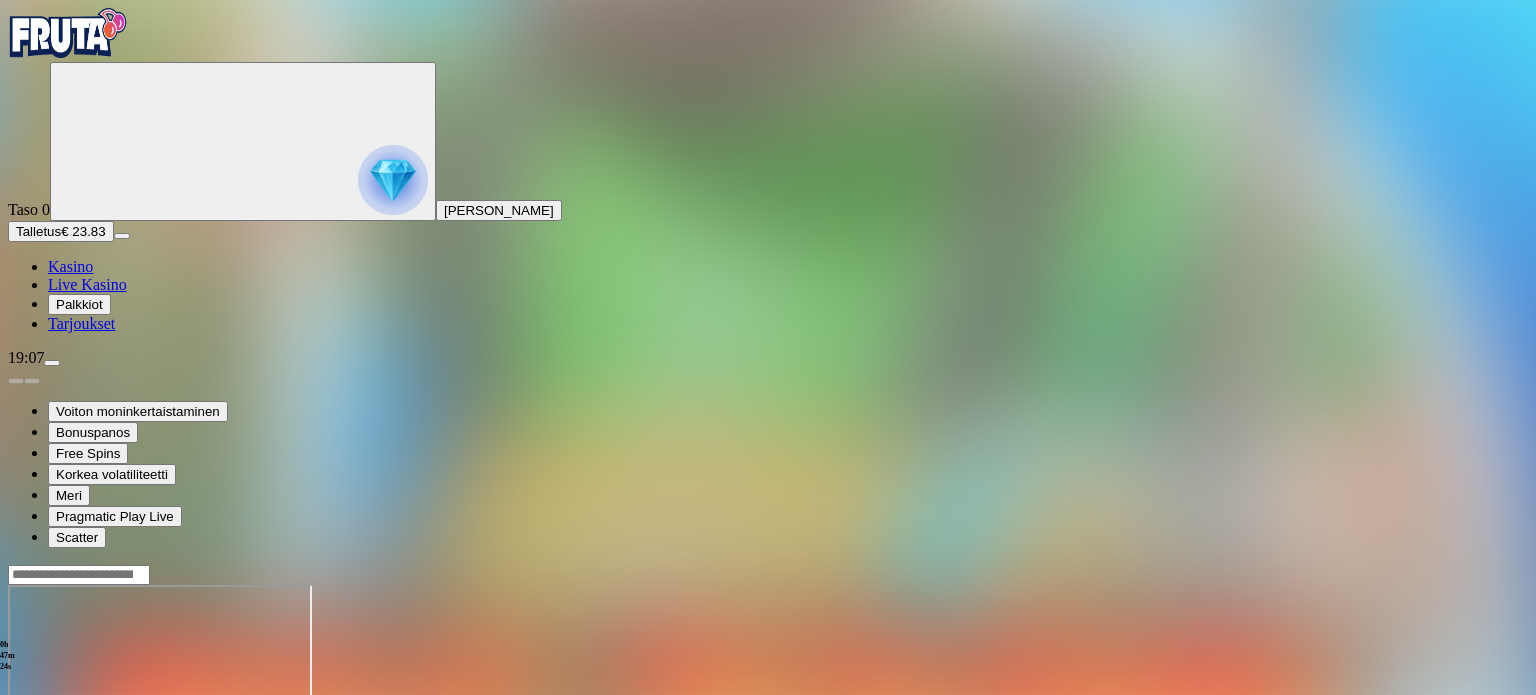 click at bounding box center [16, 757] 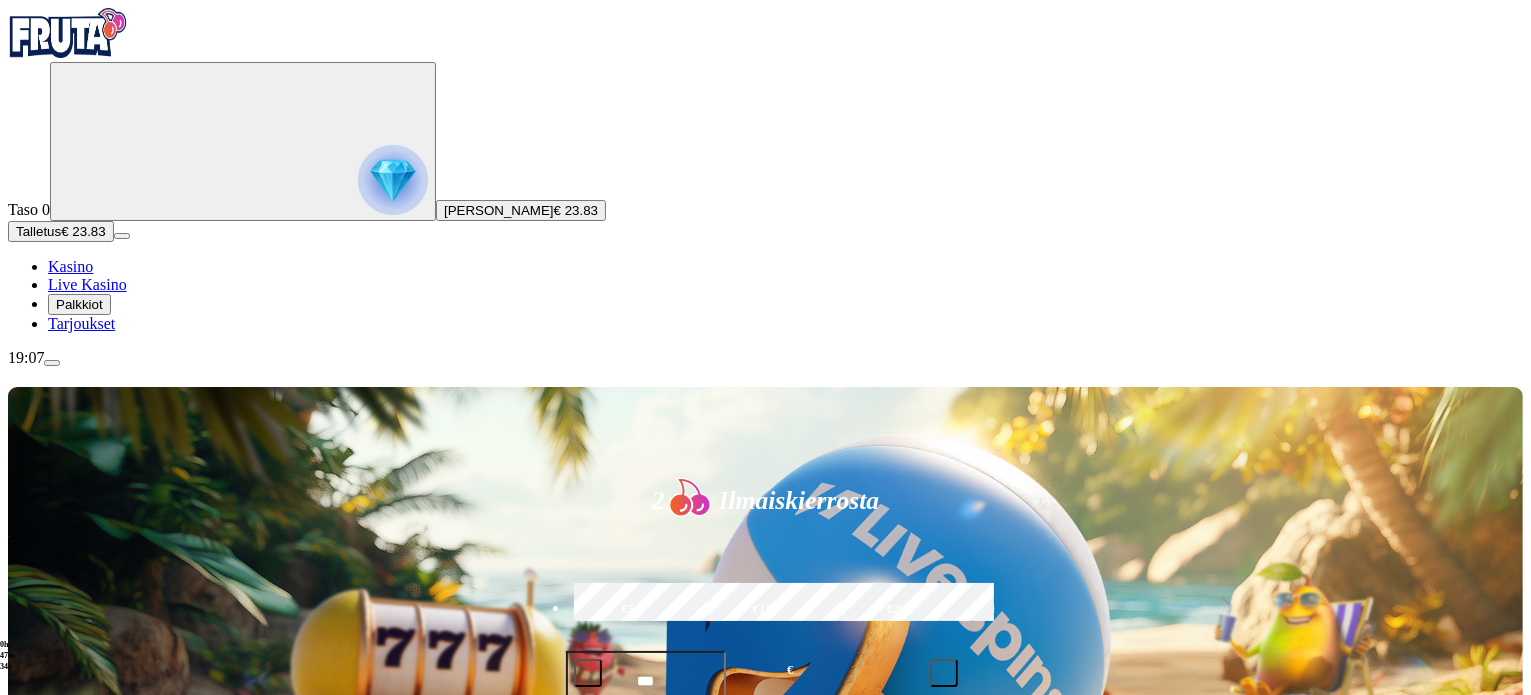 click at bounding box center (1064, 982) 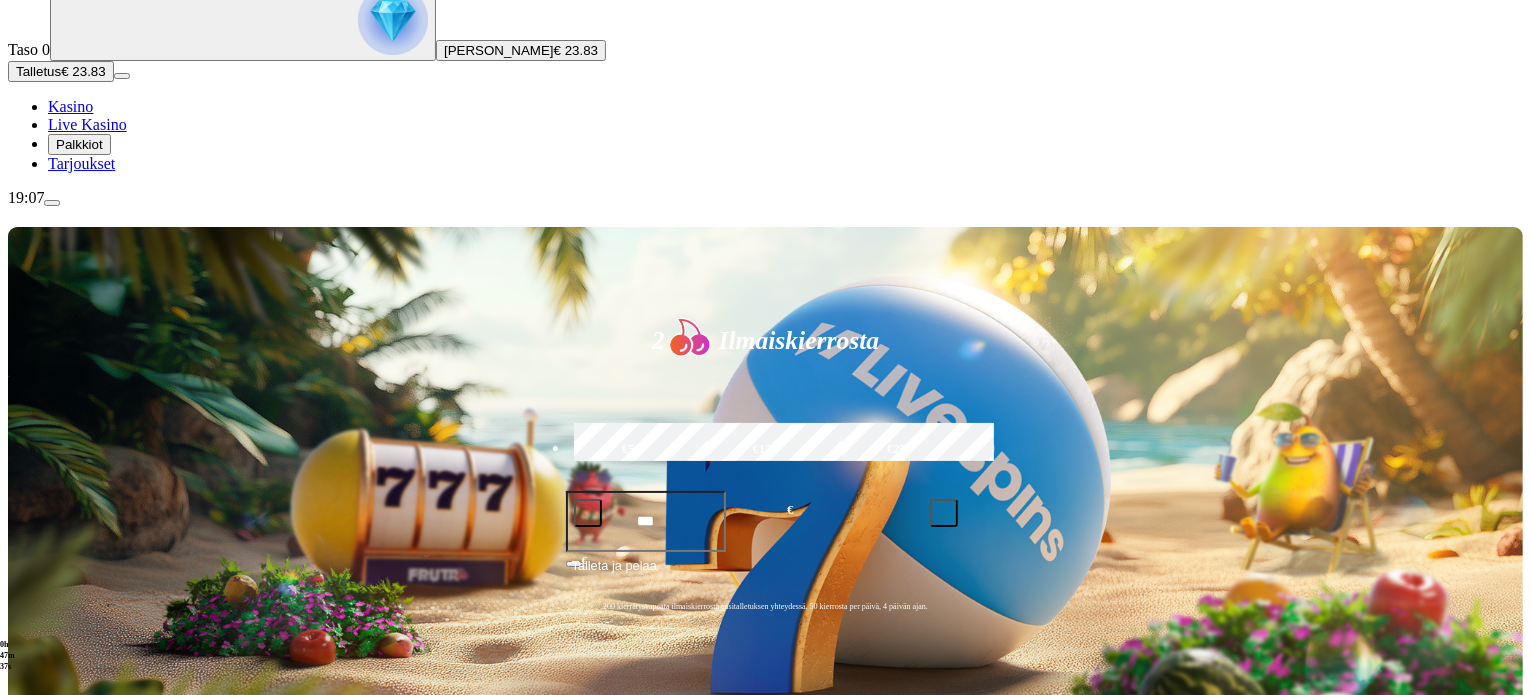 scroll, scrollTop: 220, scrollLeft: 0, axis: vertical 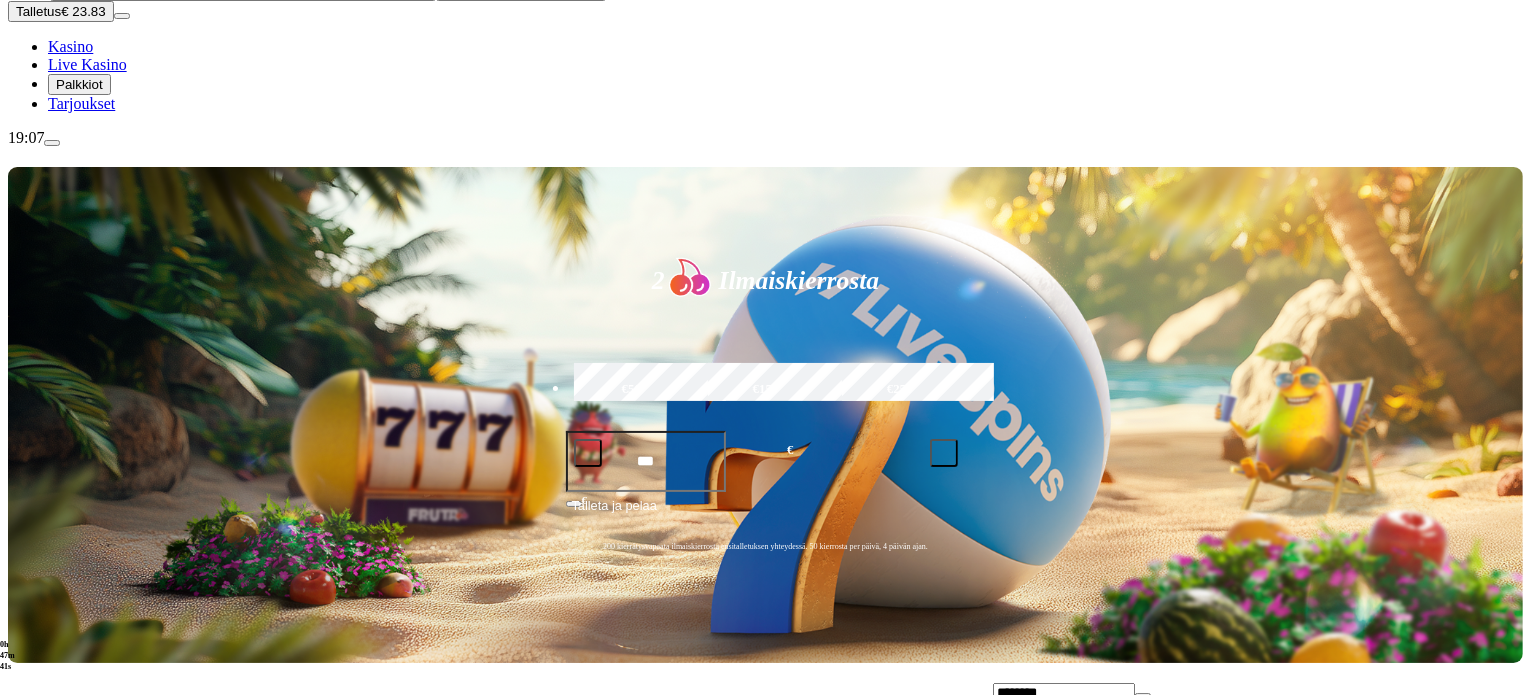type on "********" 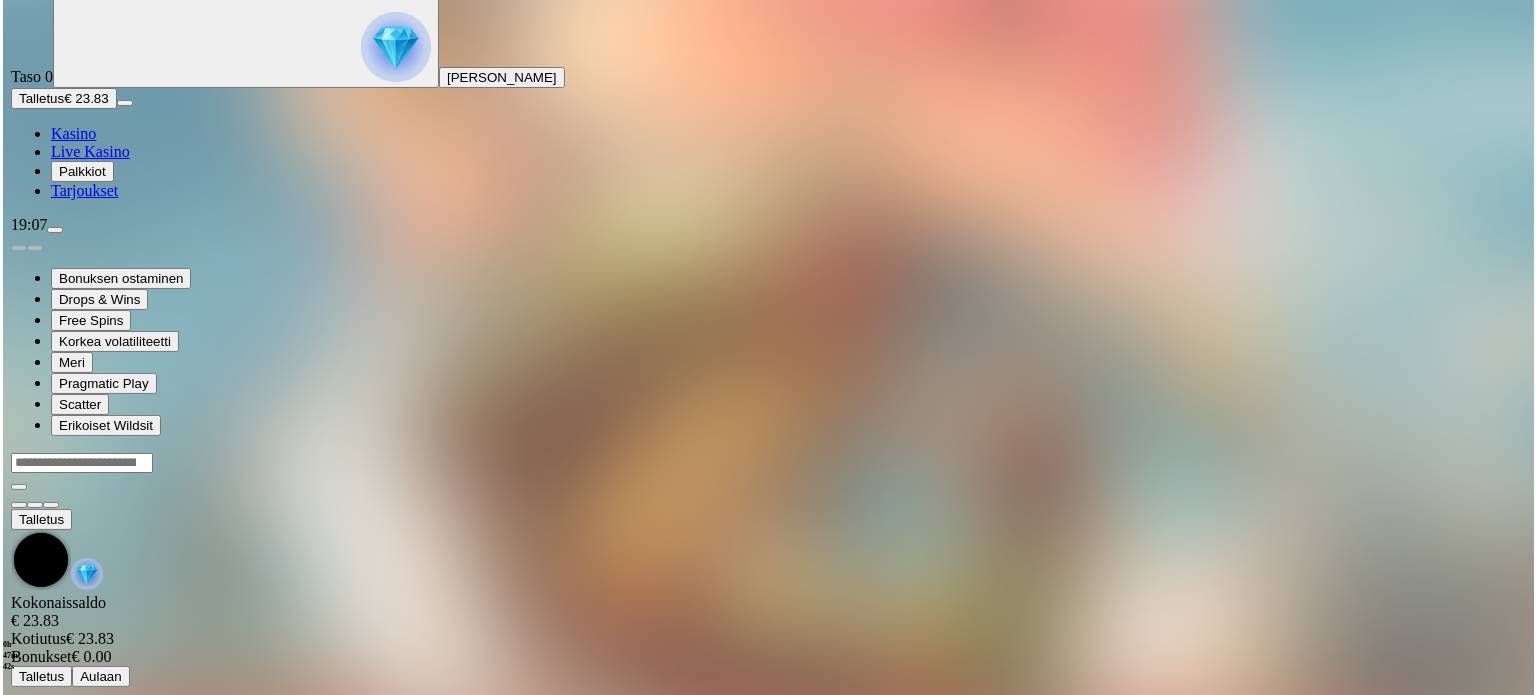 scroll, scrollTop: 0, scrollLeft: 0, axis: both 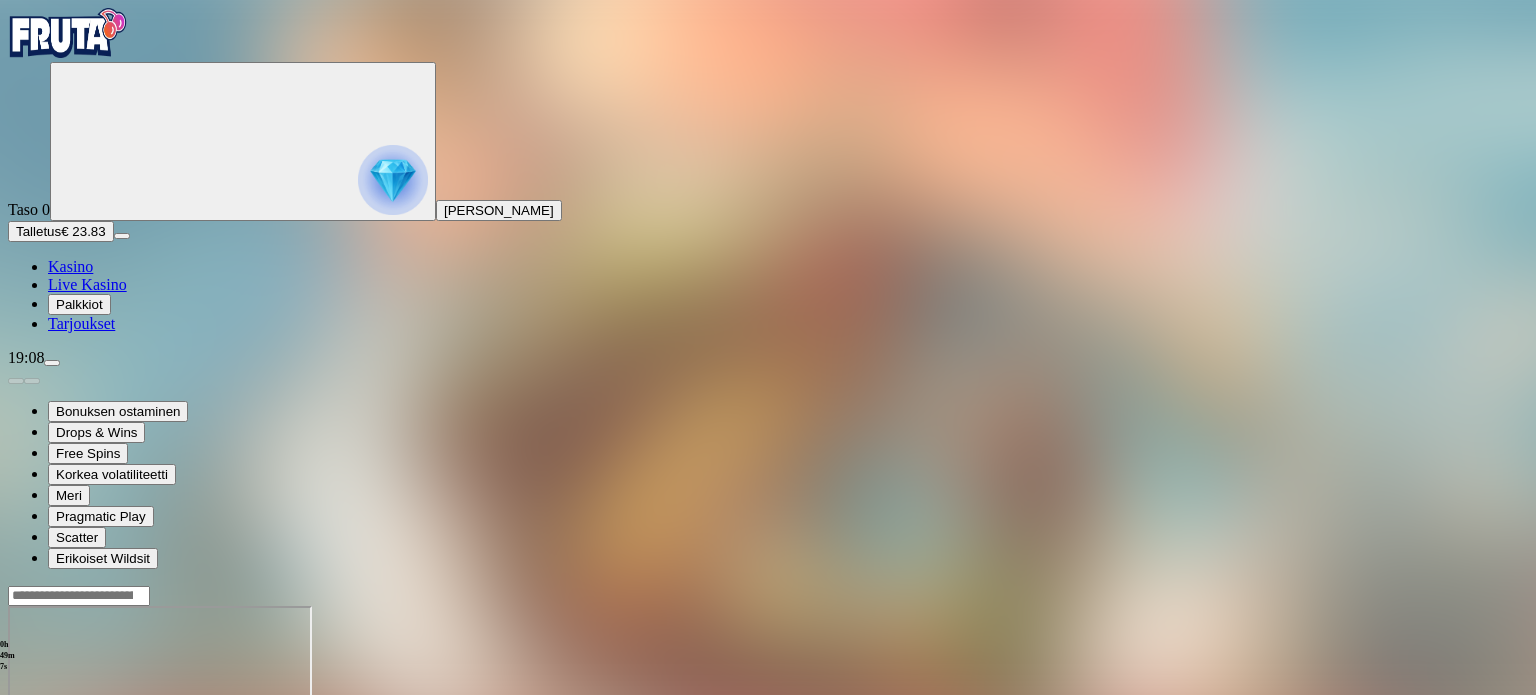click at bounding box center (79, 596) 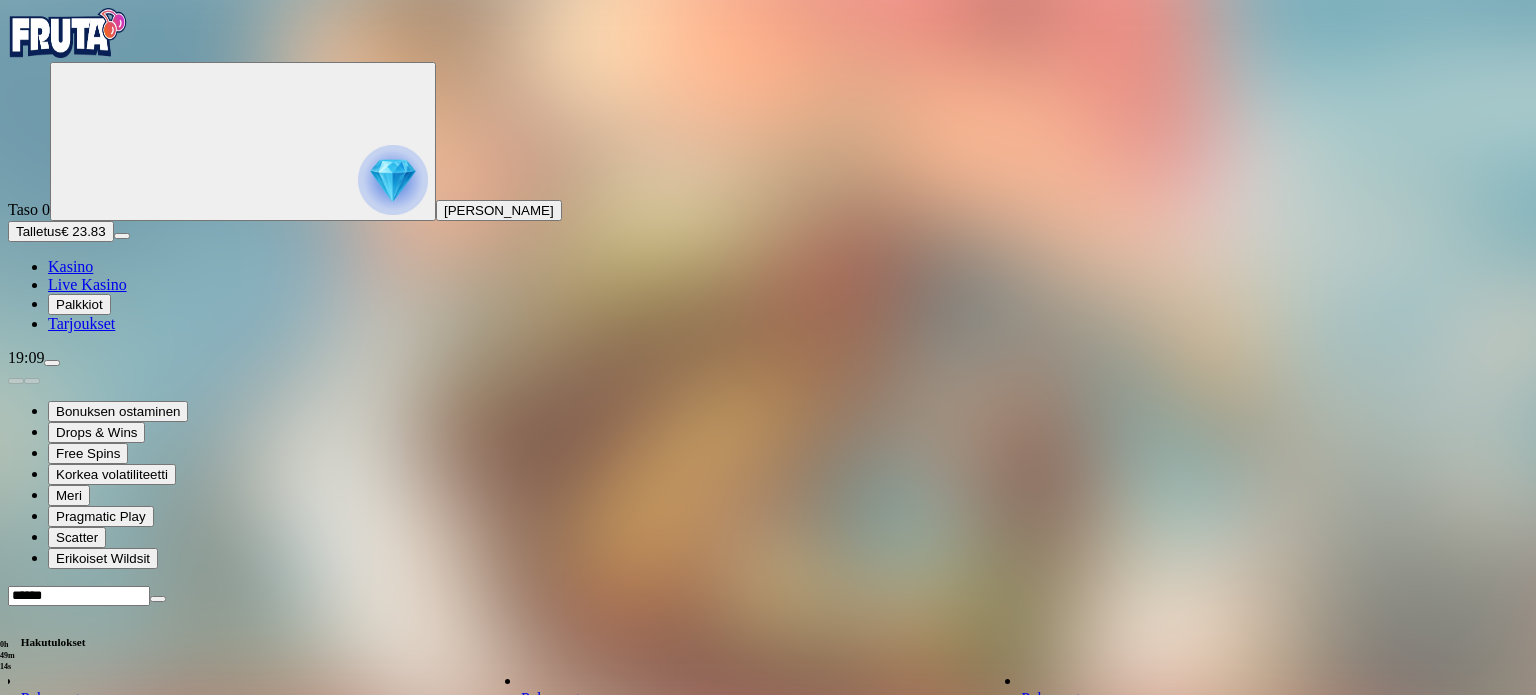 type on "******" 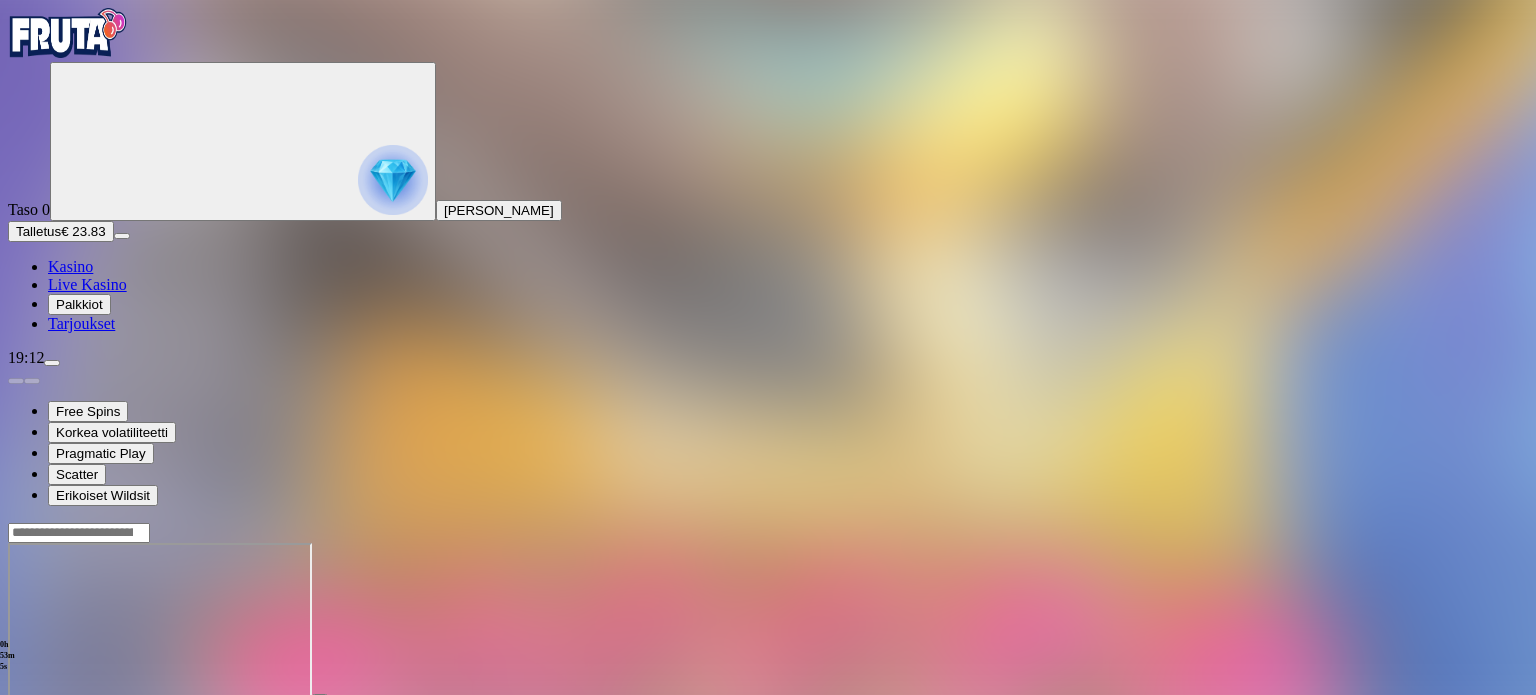 click at bounding box center [79, 533] 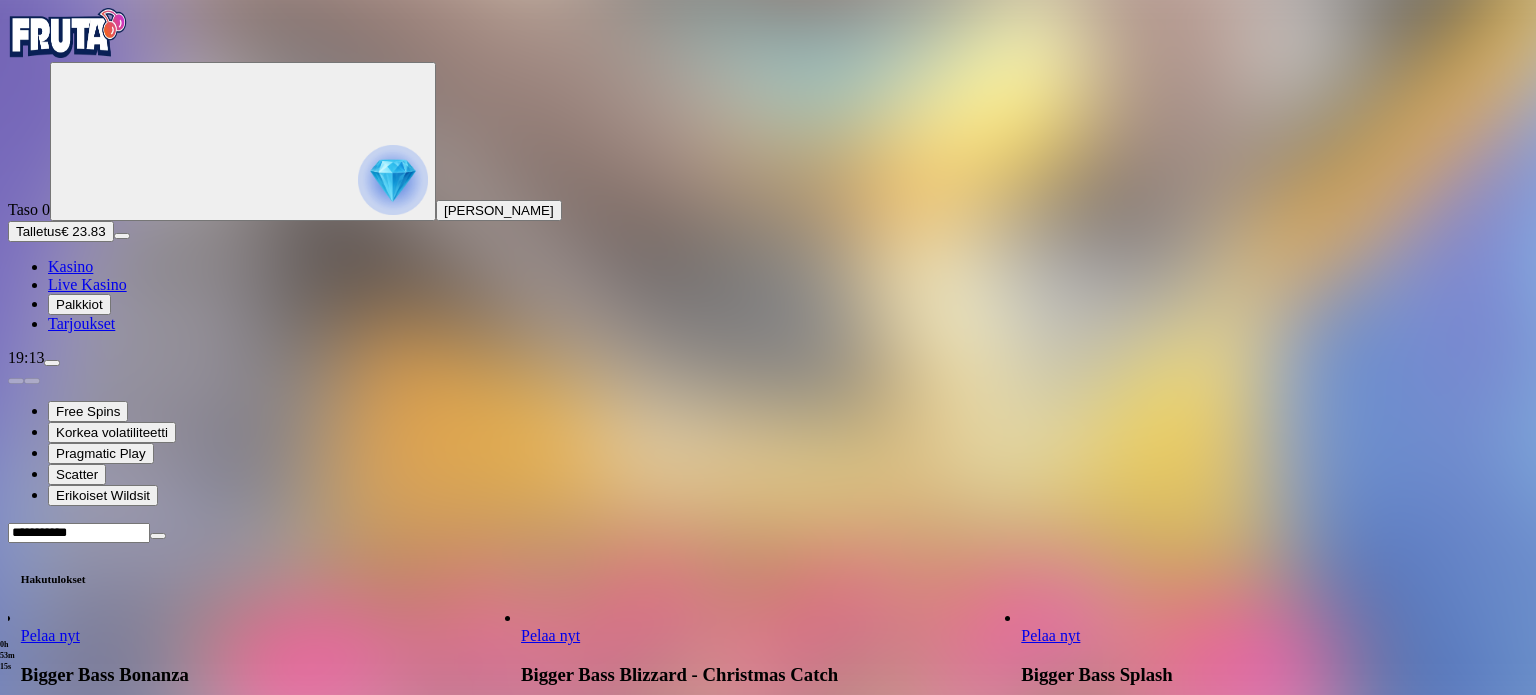 type on "**********" 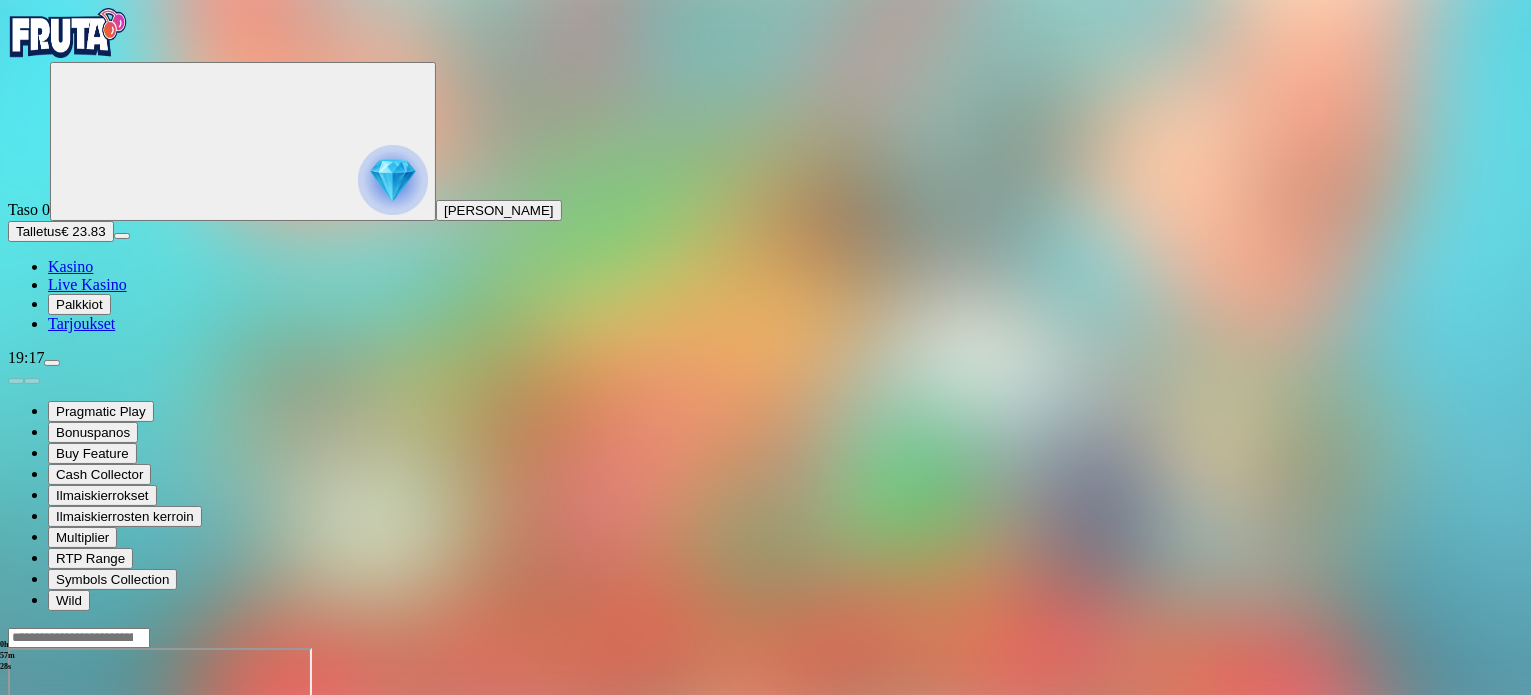 click at bounding box center [16, 820] 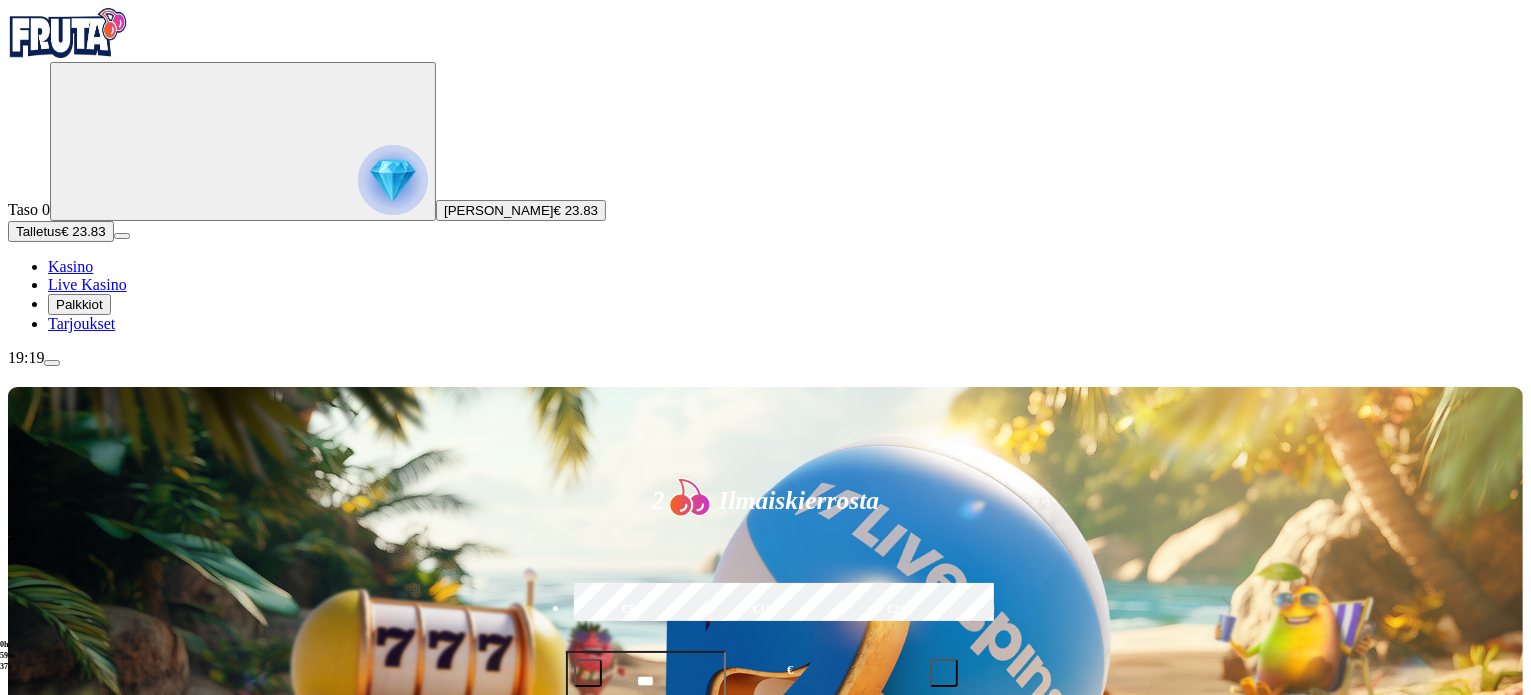 click at bounding box center (52, 363) 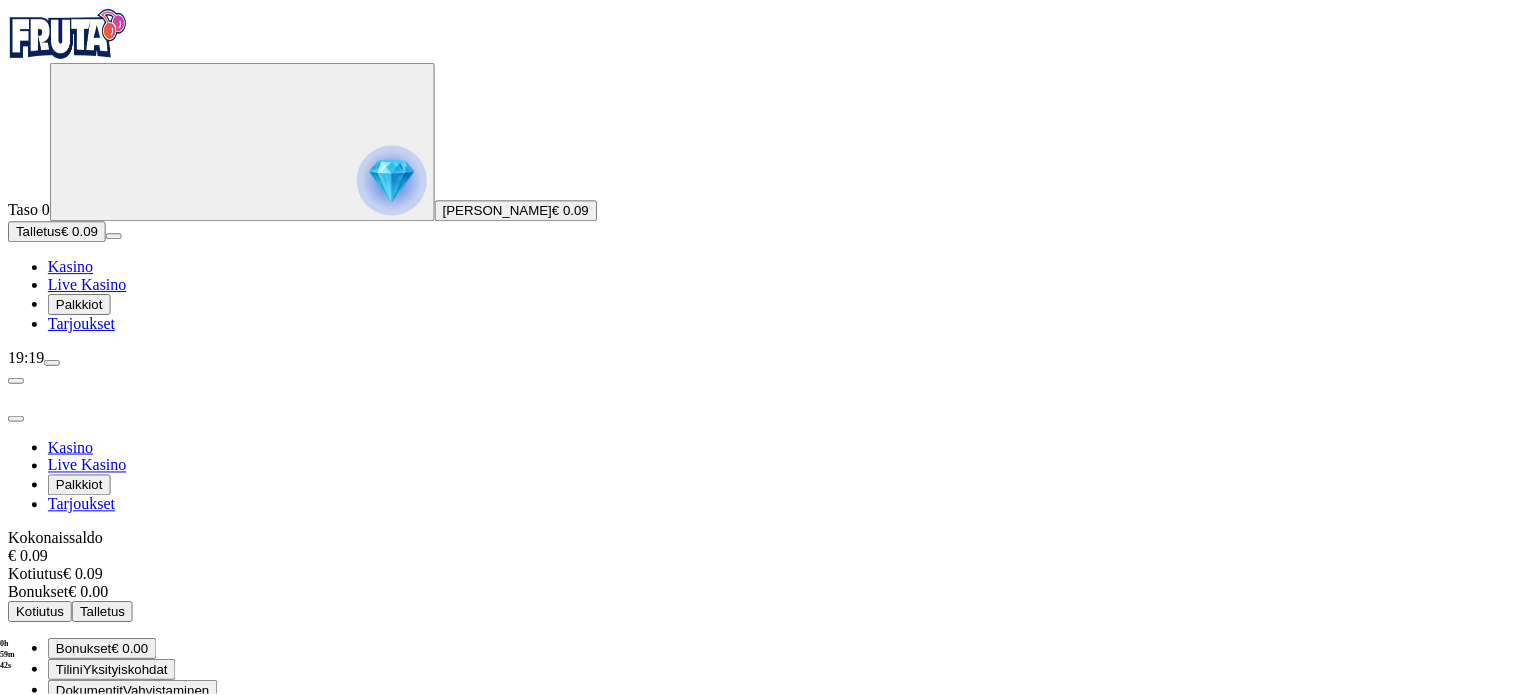 scroll, scrollTop: 0, scrollLeft: 0, axis: both 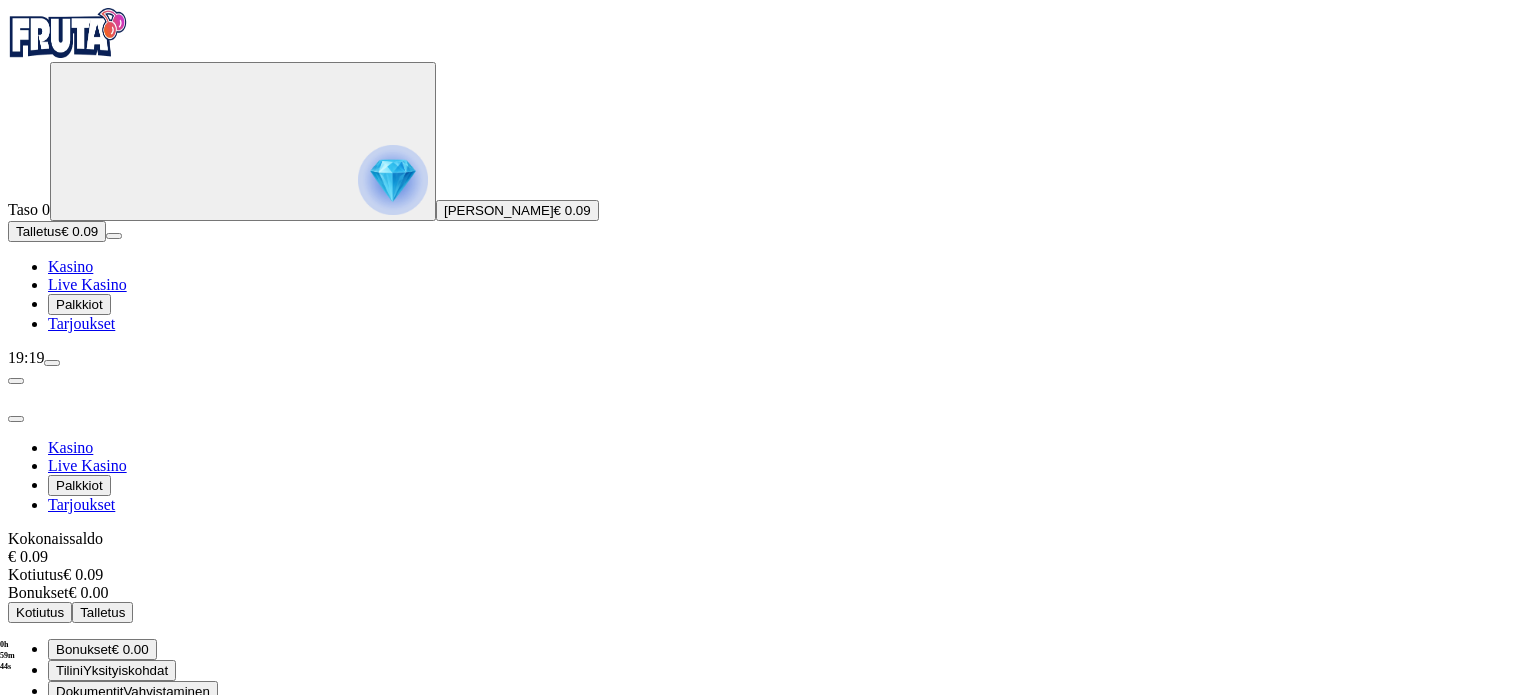 click on "Kirjaudu ulos" at bounding box center [54, 854] 